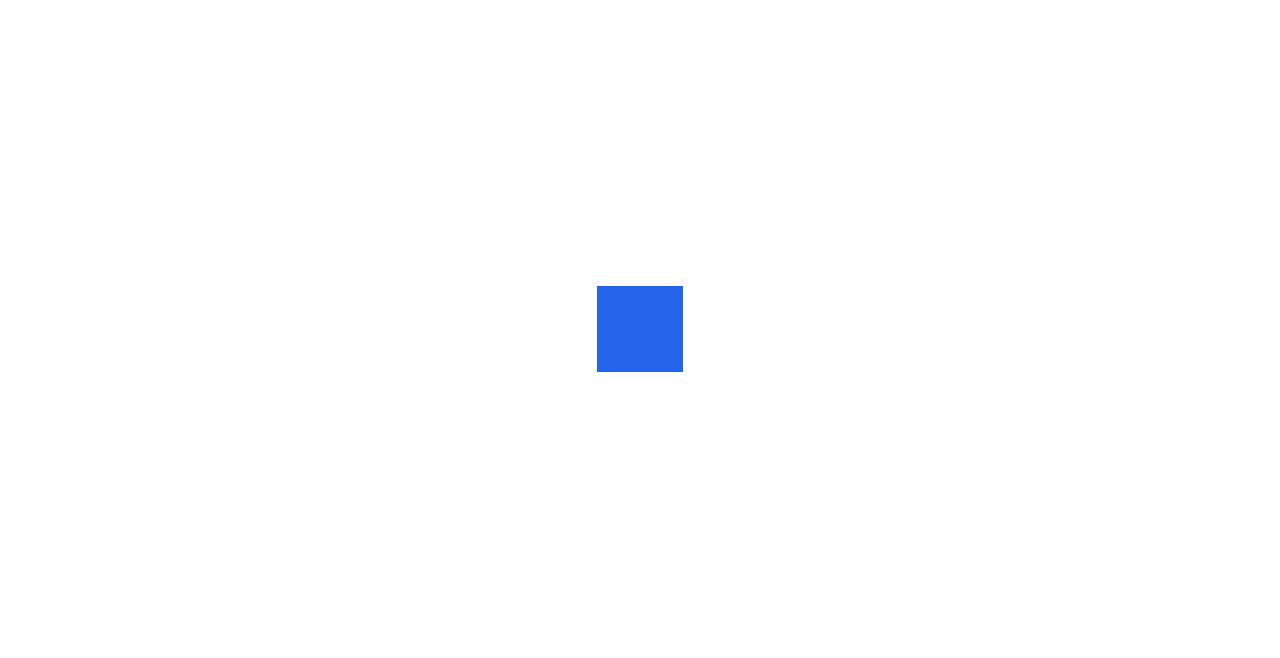 scroll, scrollTop: 0, scrollLeft: 0, axis: both 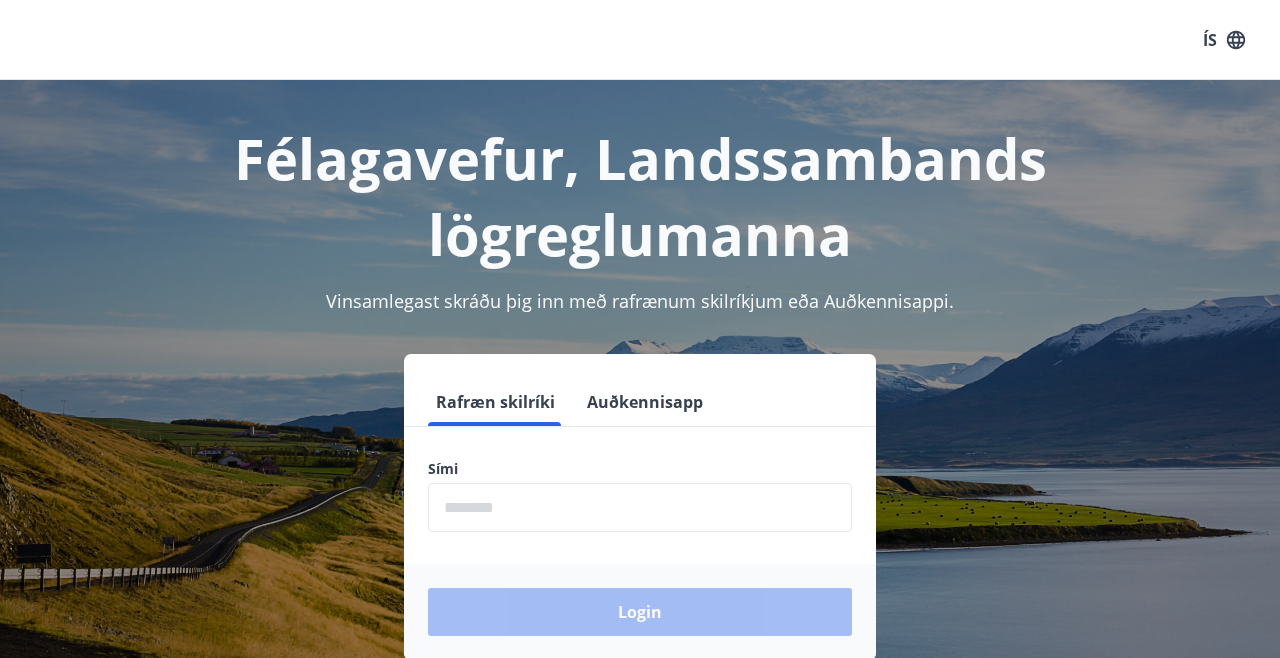 click at bounding box center (640, 507) 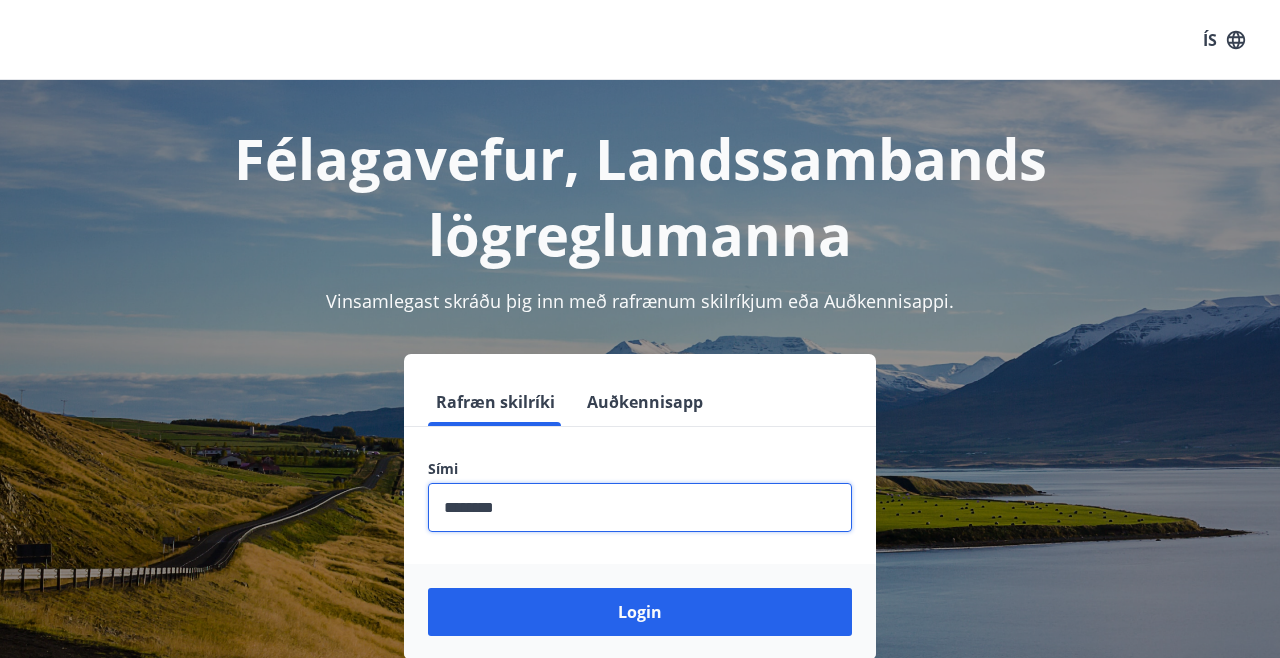 type on "********" 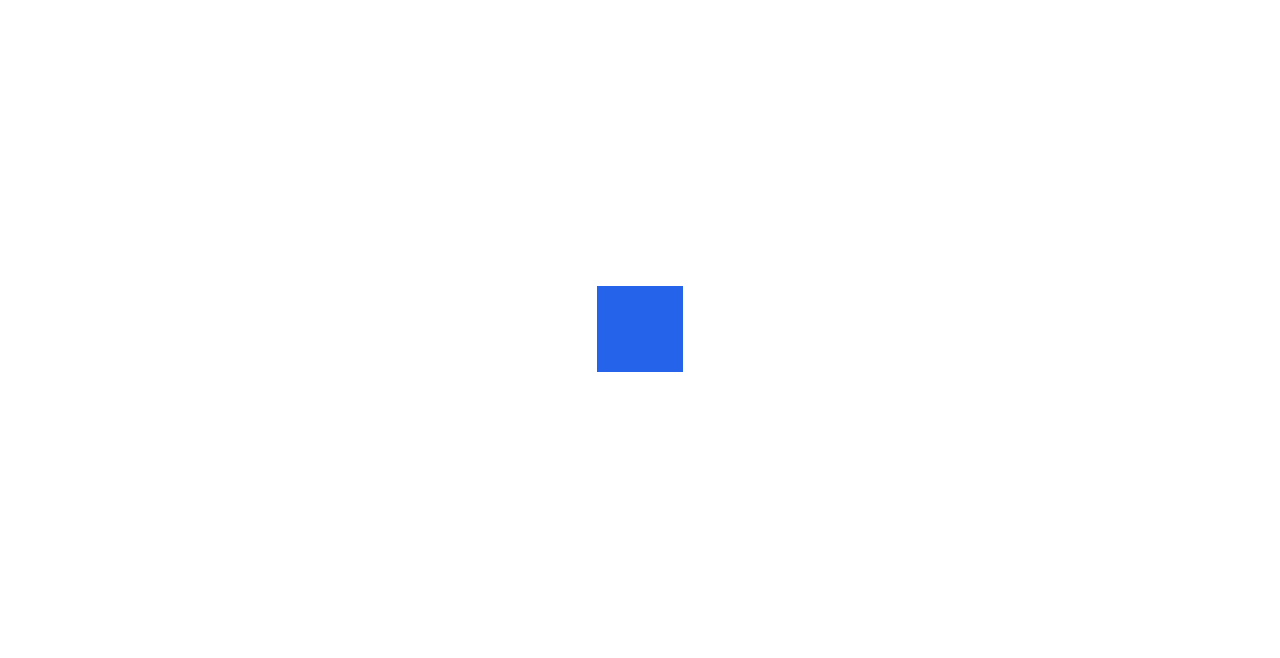 scroll, scrollTop: 0, scrollLeft: 0, axis: both 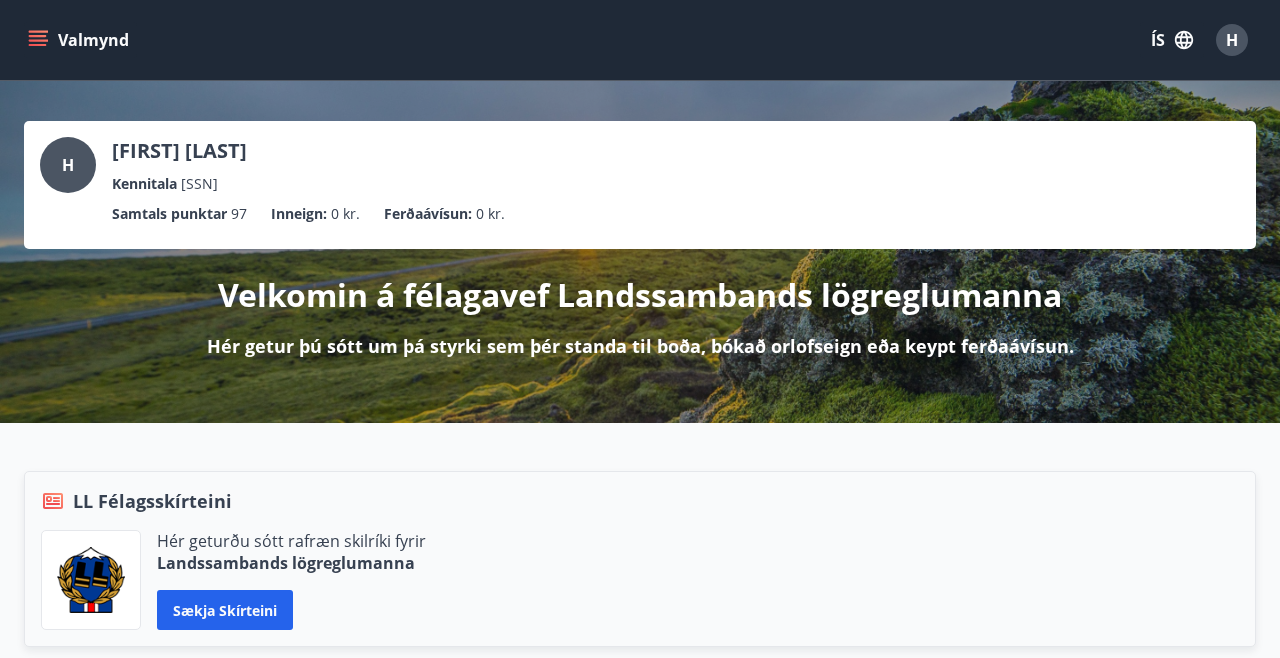 click 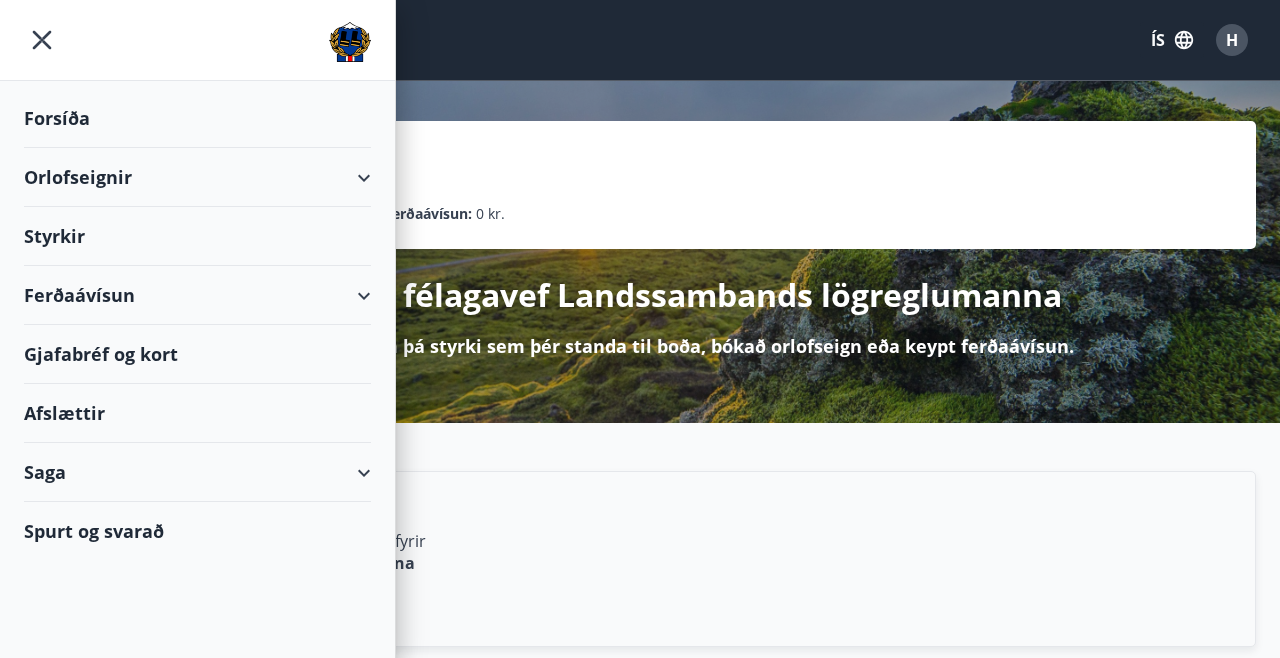 click on "Orlofseignir" at bounding box center [197, 177] 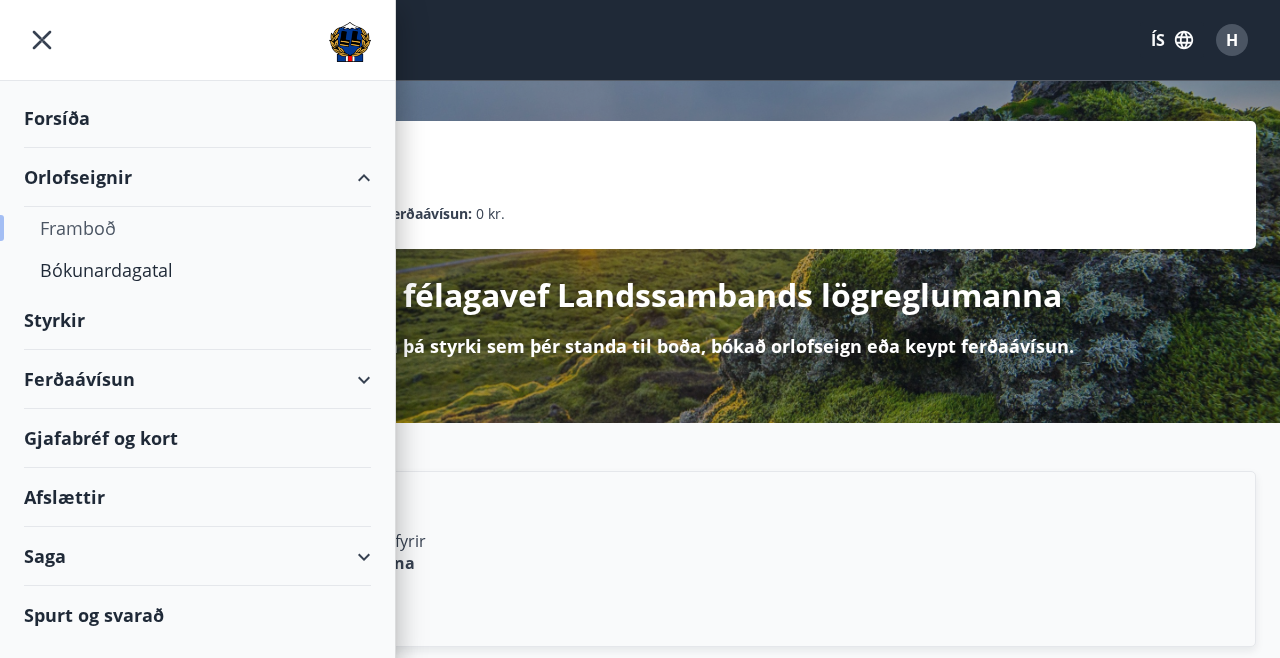click on "Framboð" at bounding box center (197, 228) 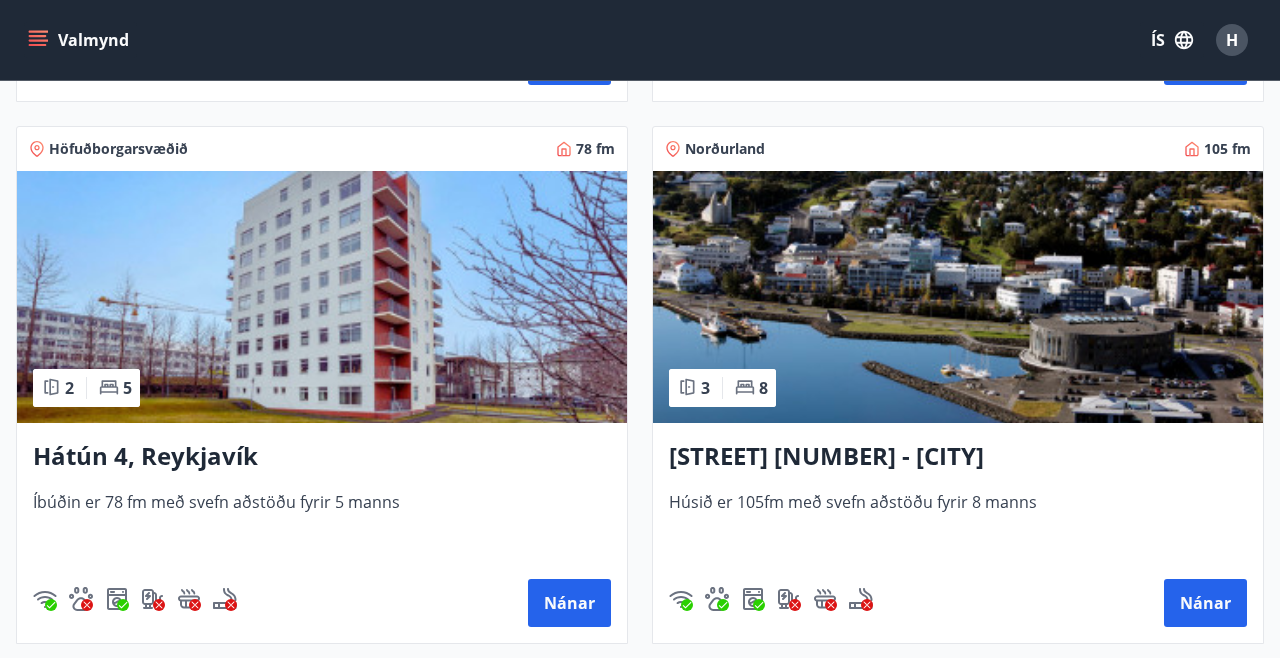 scroll, scrollTop: 1980, scrollLeft: 0, axis: vertical 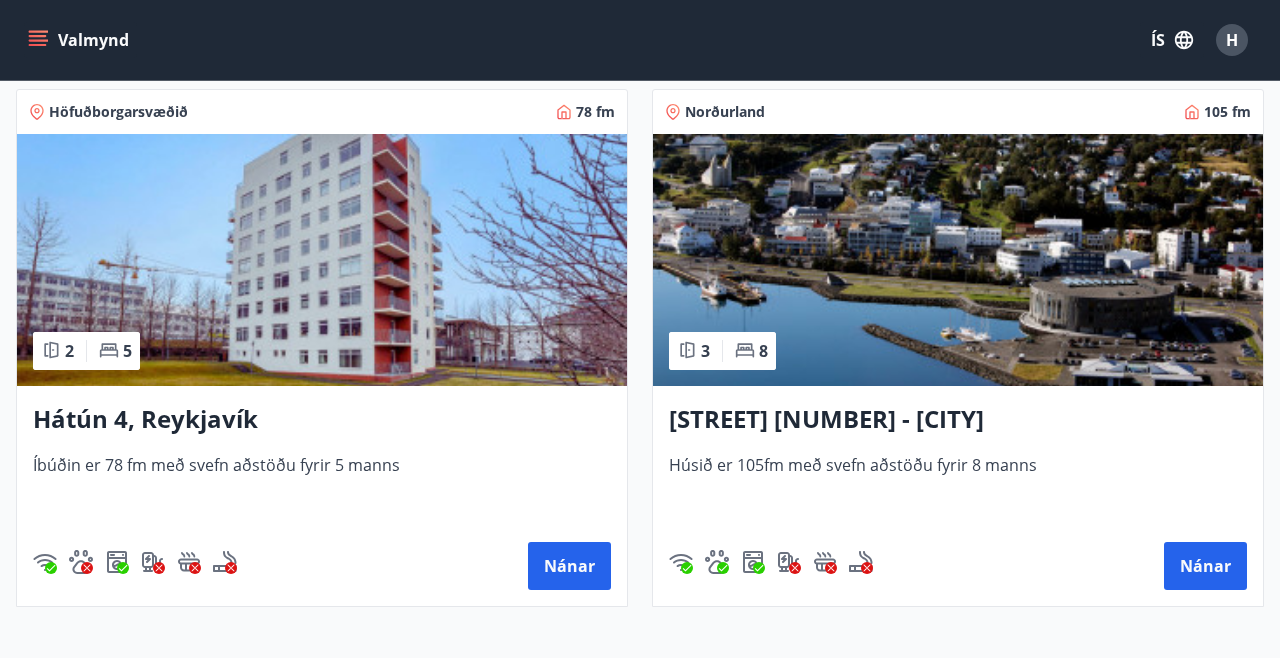 click on "Hátún 4, Reykjavík" at bounding box center (322, 420) 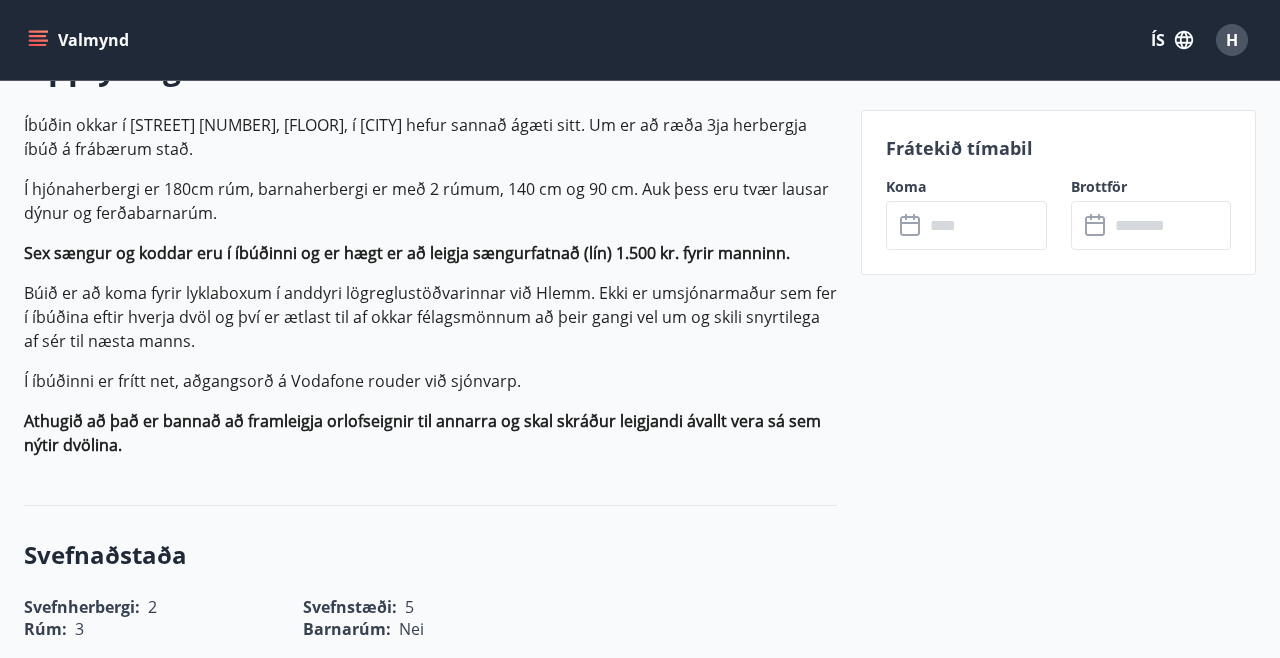 scroll, scrollTop: 622, scrollLeft: 0, axis: vertical 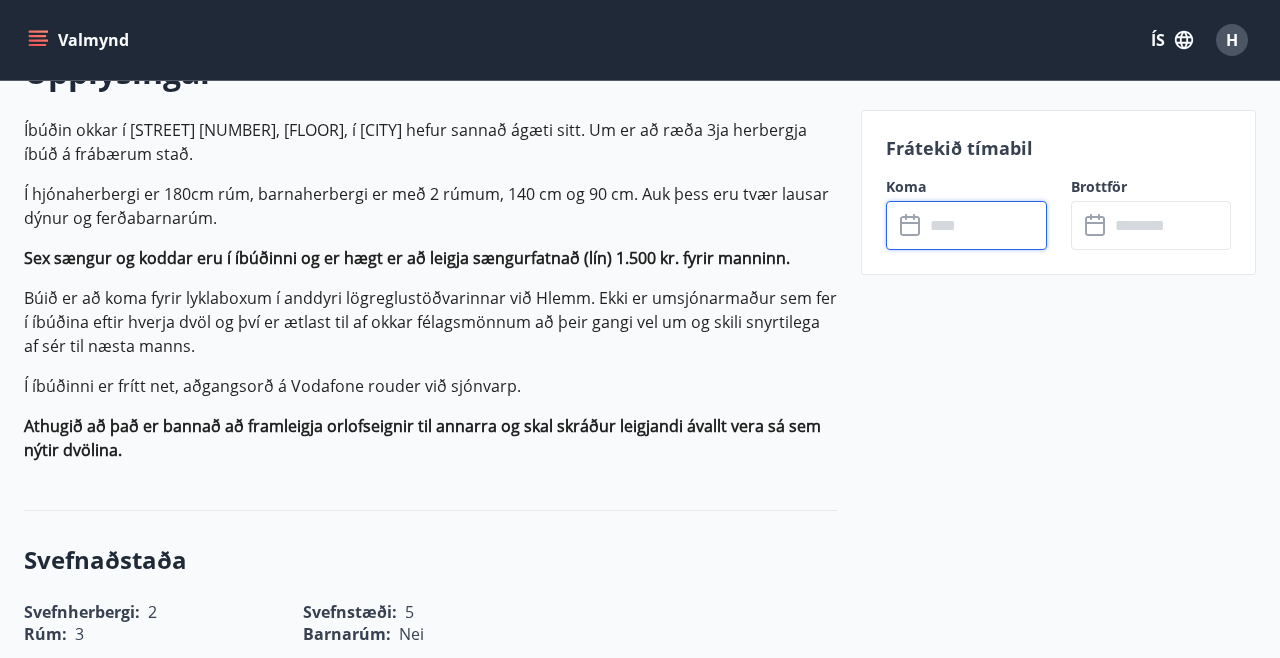 click at bounding box center [985, 225] 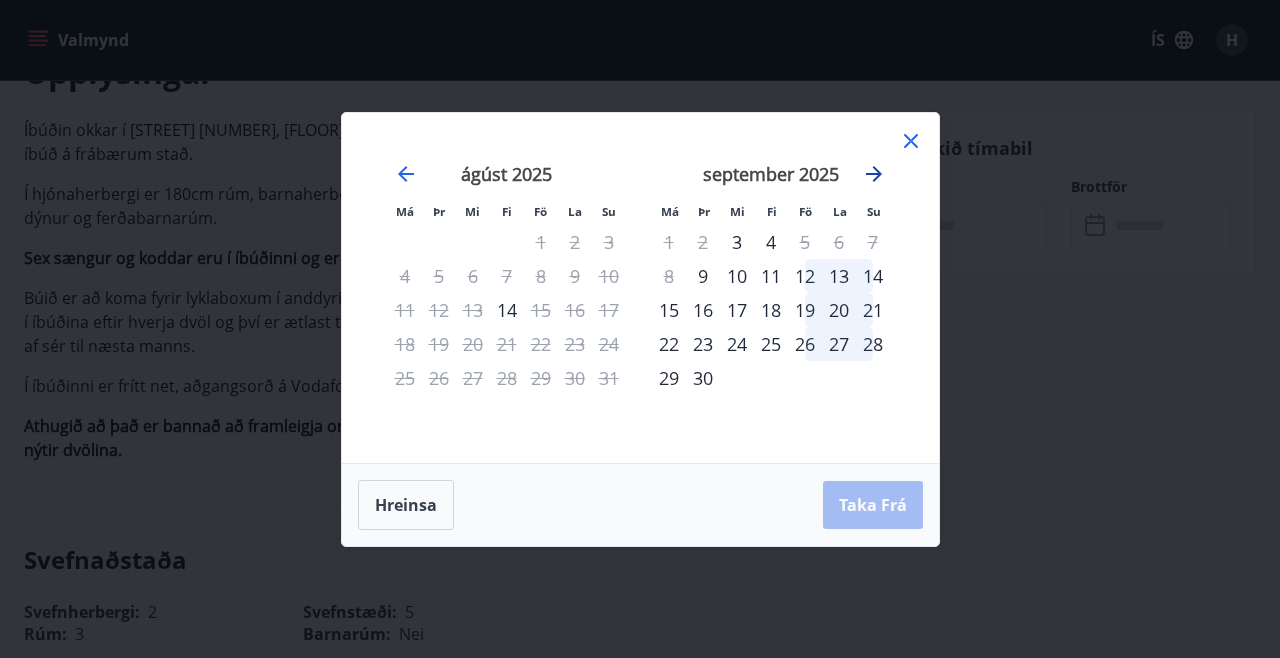 click 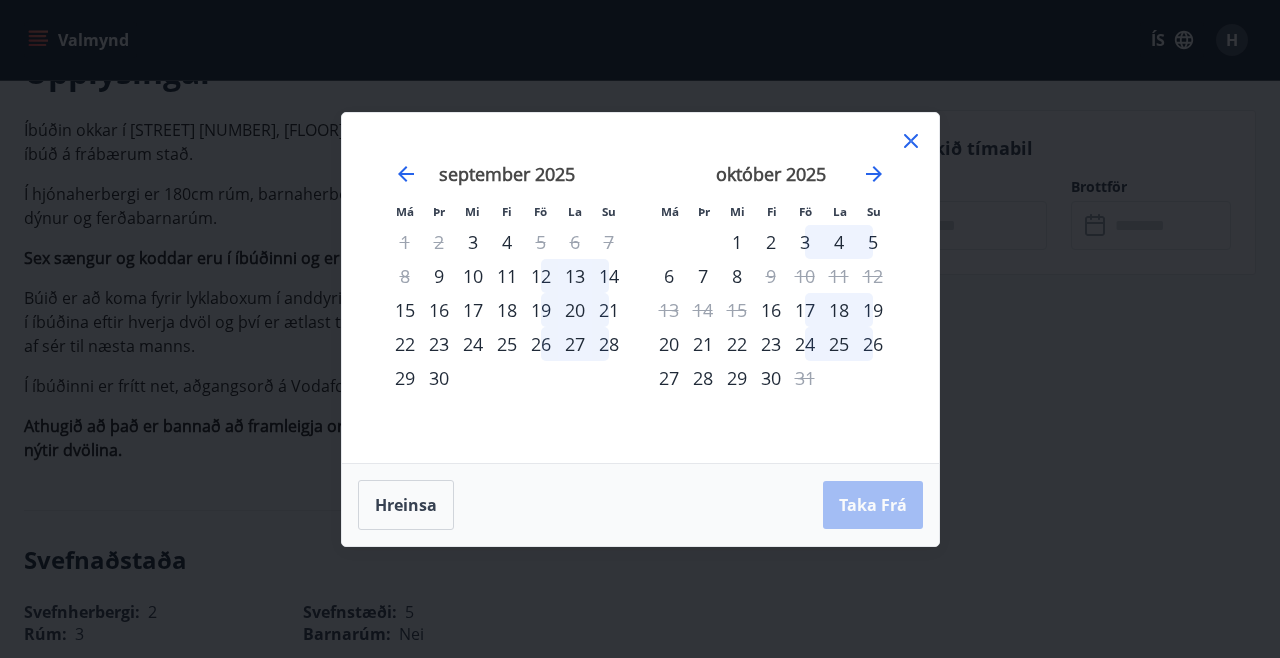 click on "18" at bounding box center [839, 310] 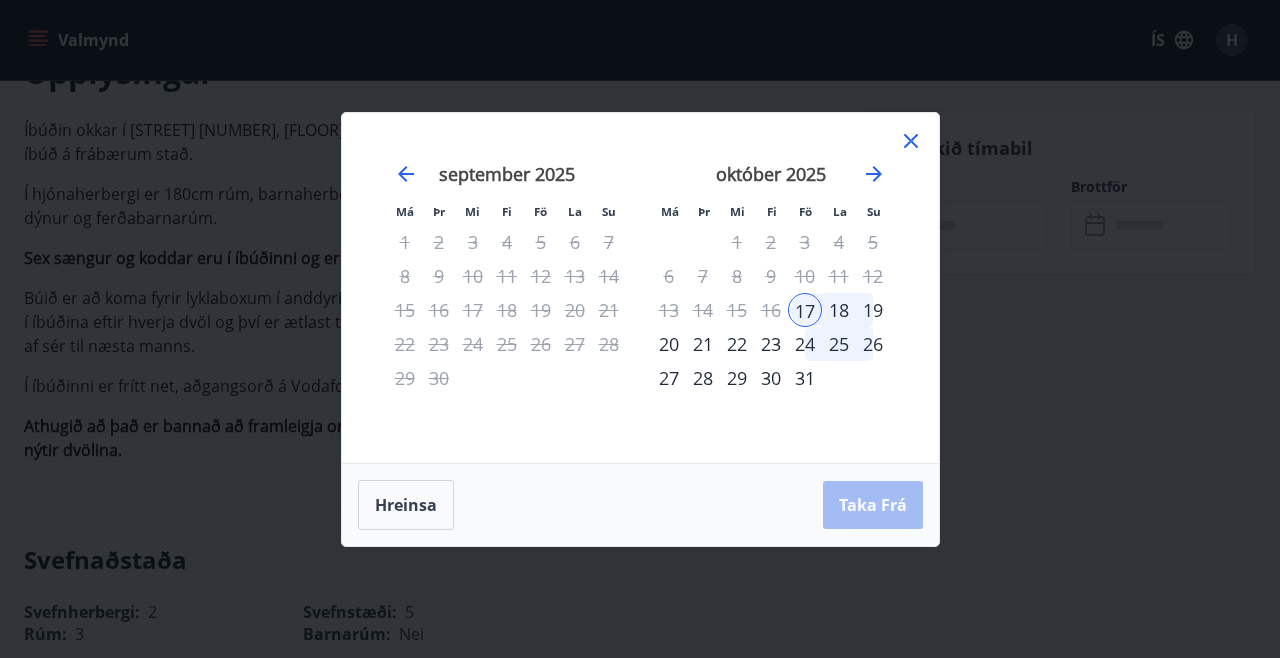 click on "19" at bounding box center [873, 310] 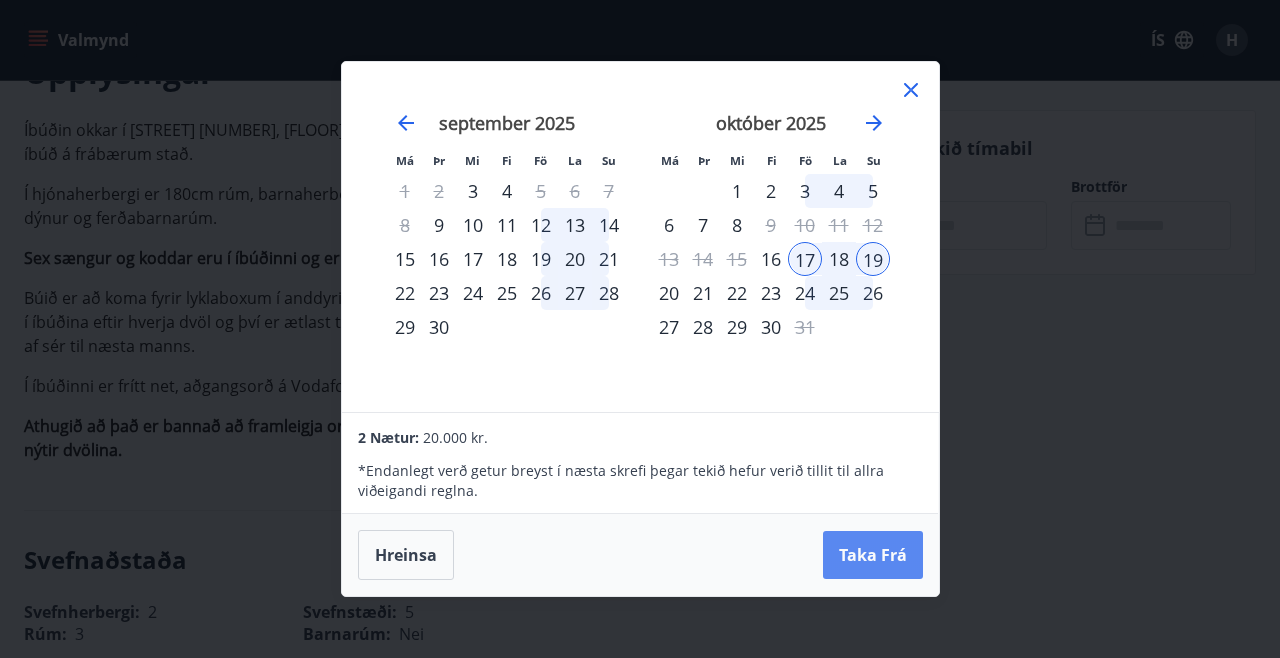 click on "Taka Frá" at bounding box center (873, 555) 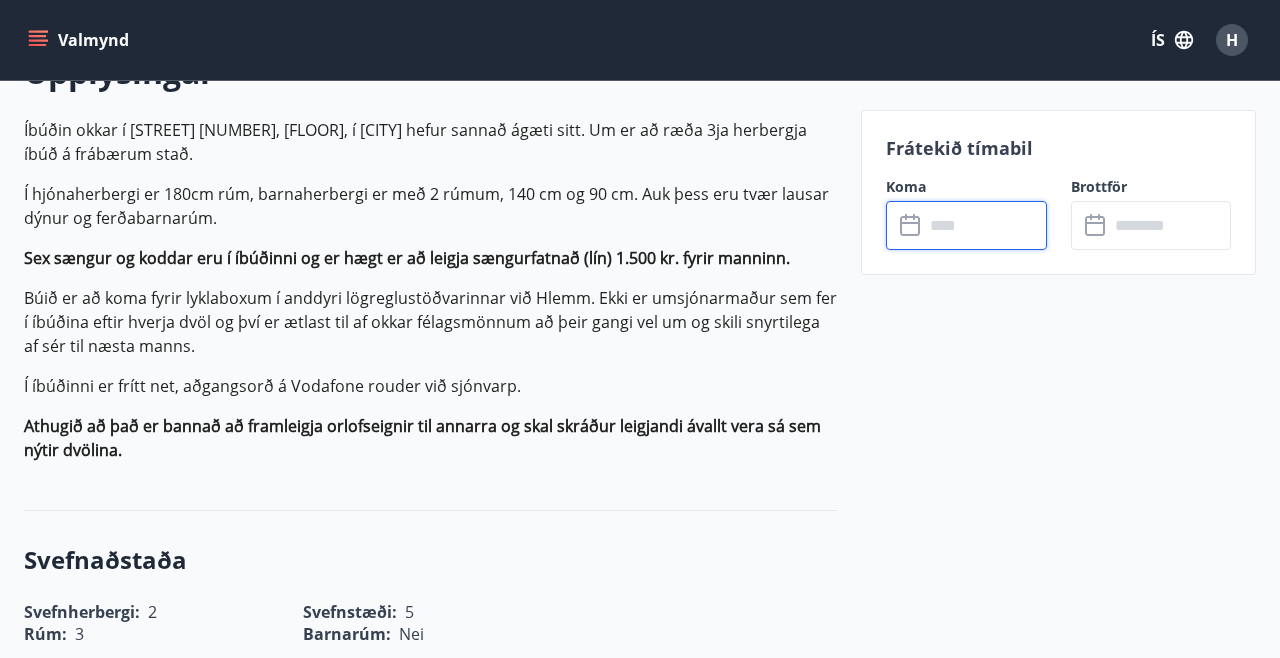 type on "******" 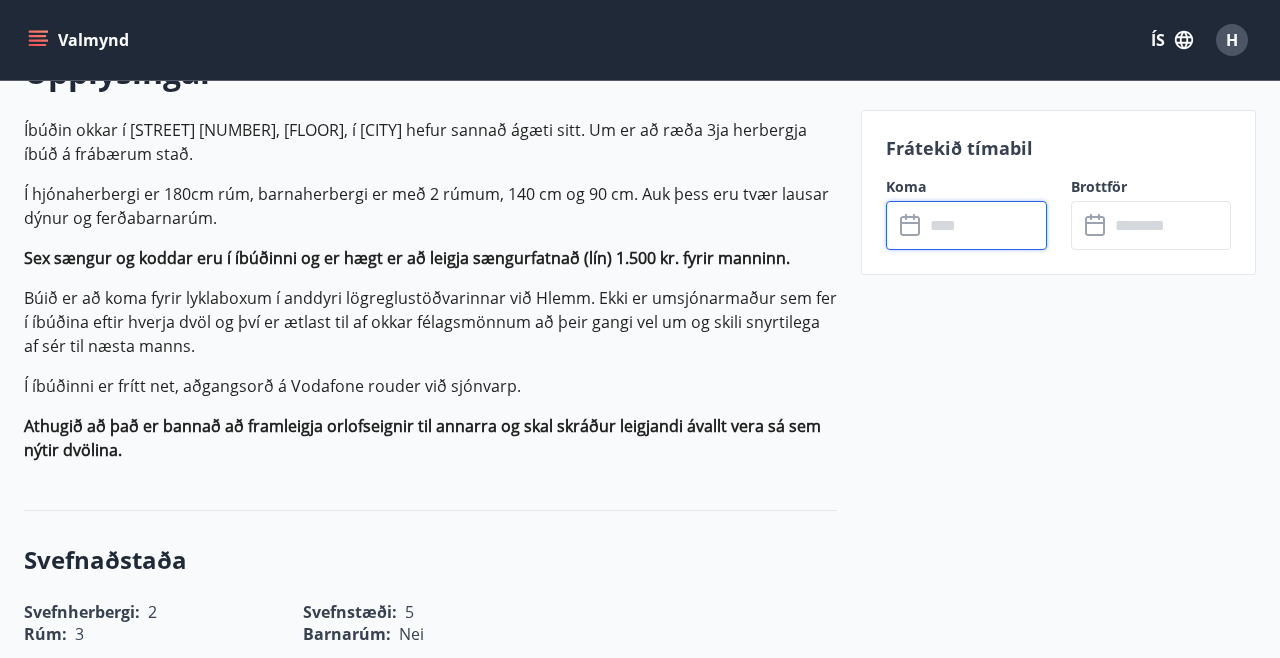 type on "******" 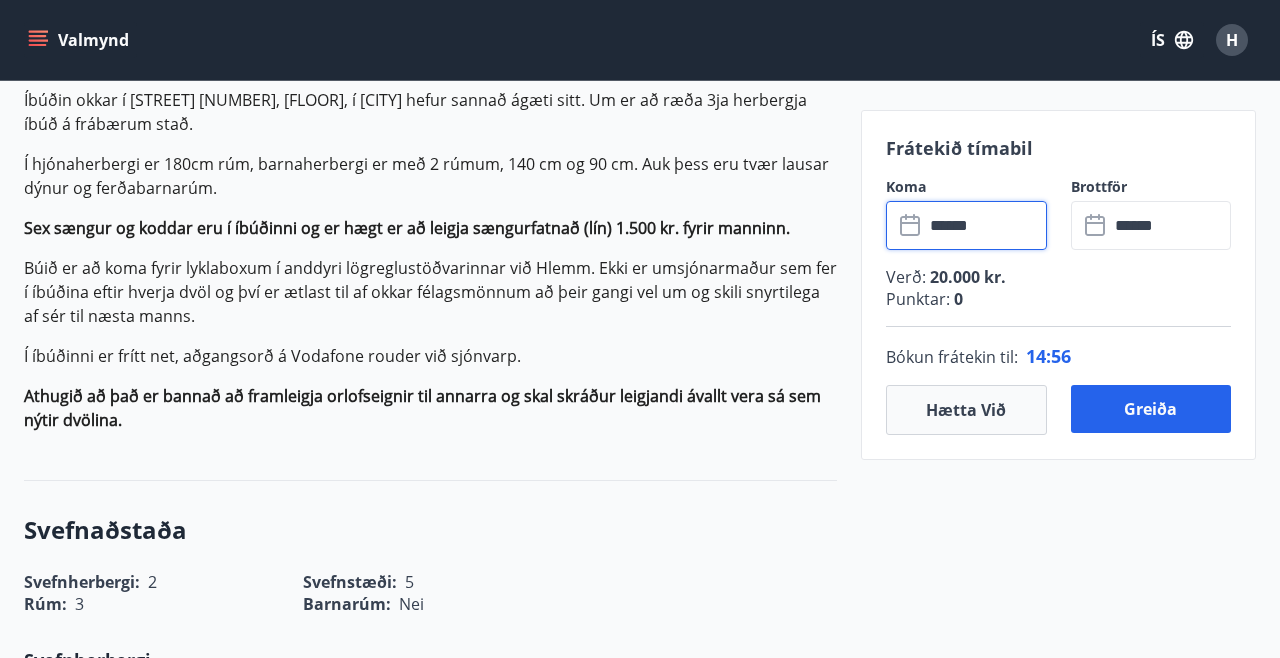 scroll, scrollTop: 653, scrollLeft: 0, axis: vertical 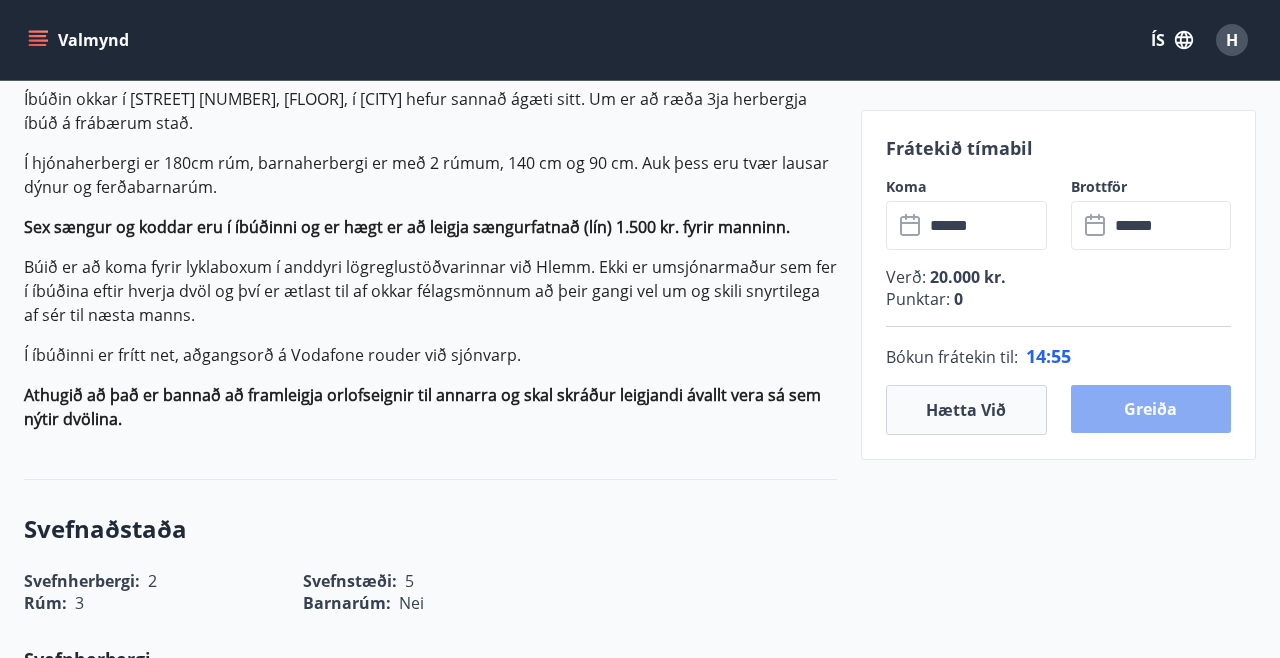 click on "Greiða" at bounding box center (1151, 409) 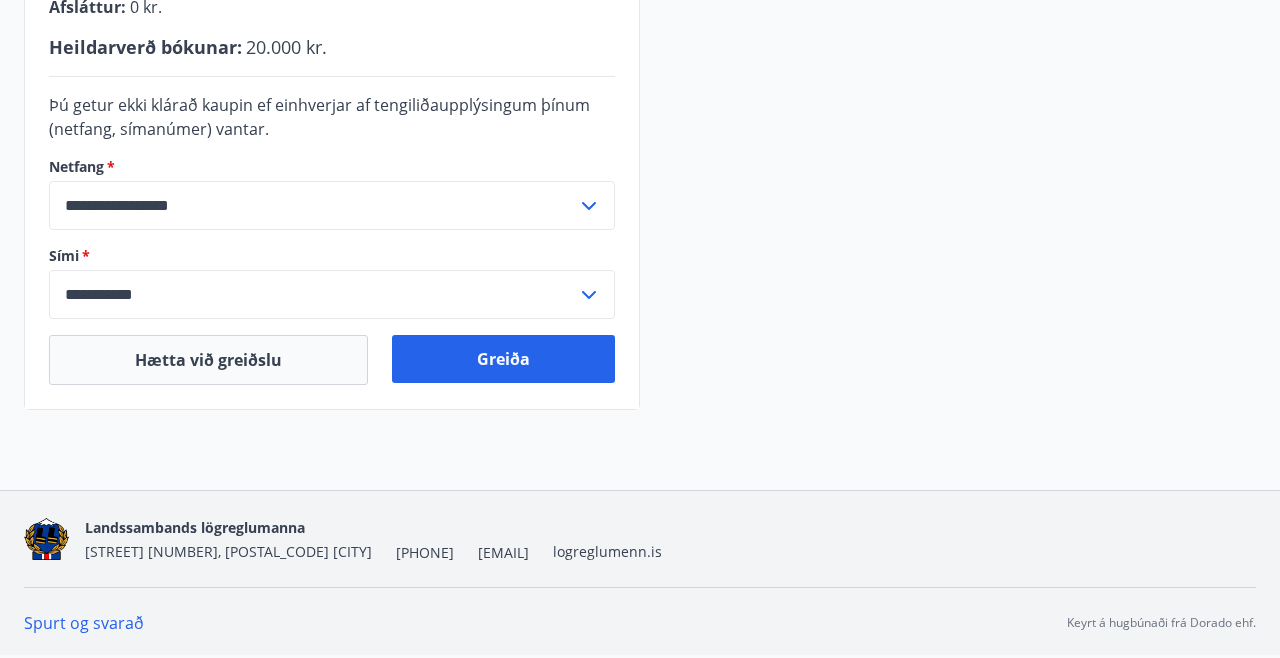 scroll, scrollTop: 639, scrollLeft: 0, axis: vertical 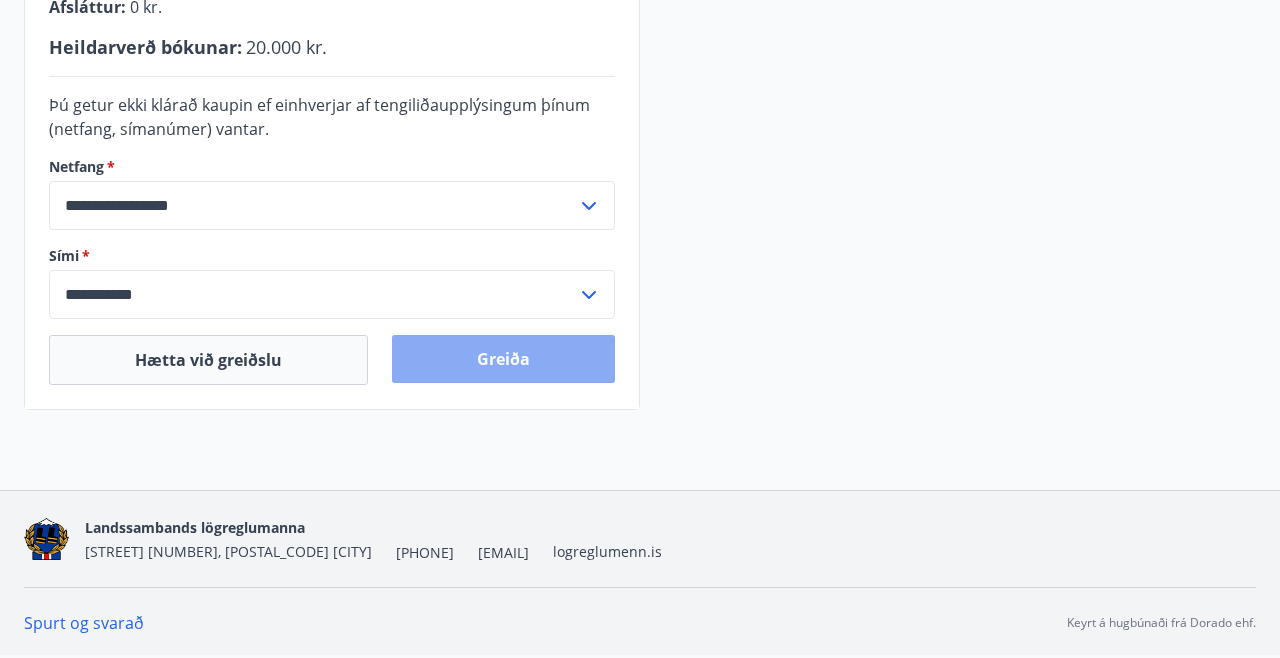 click on "Greiða" at bounding box center [503, 359] 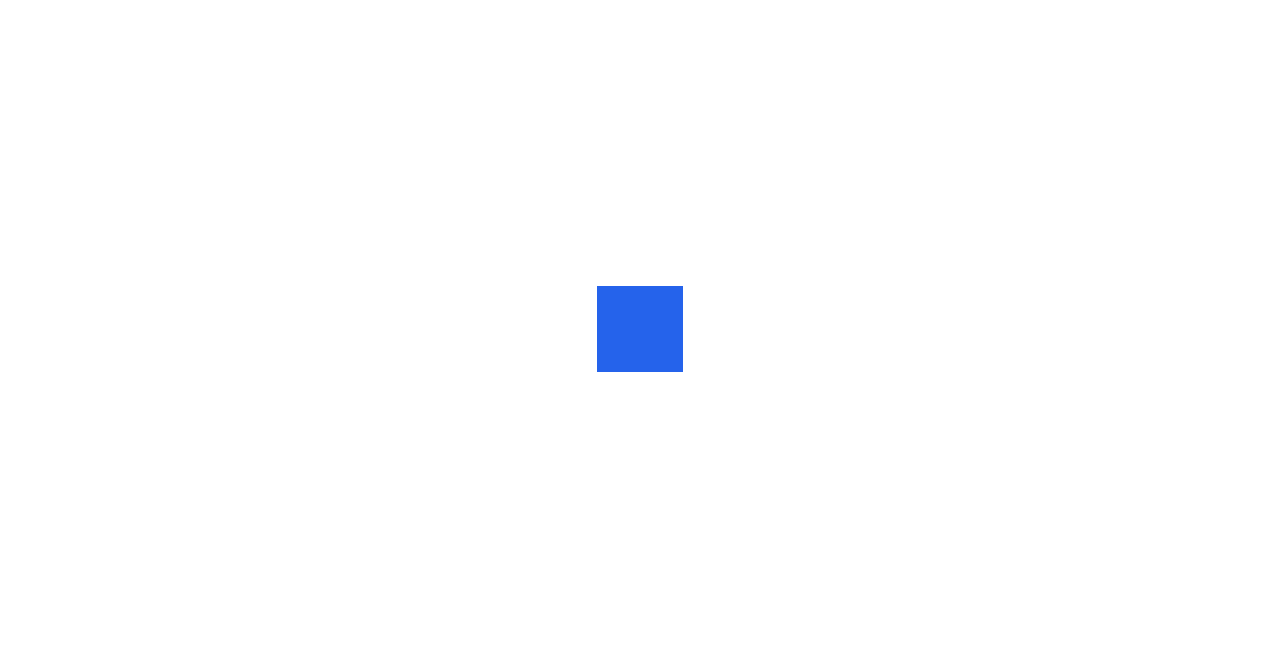 scroll, scrollTop: 0, scrollLeft: 0, axis: both 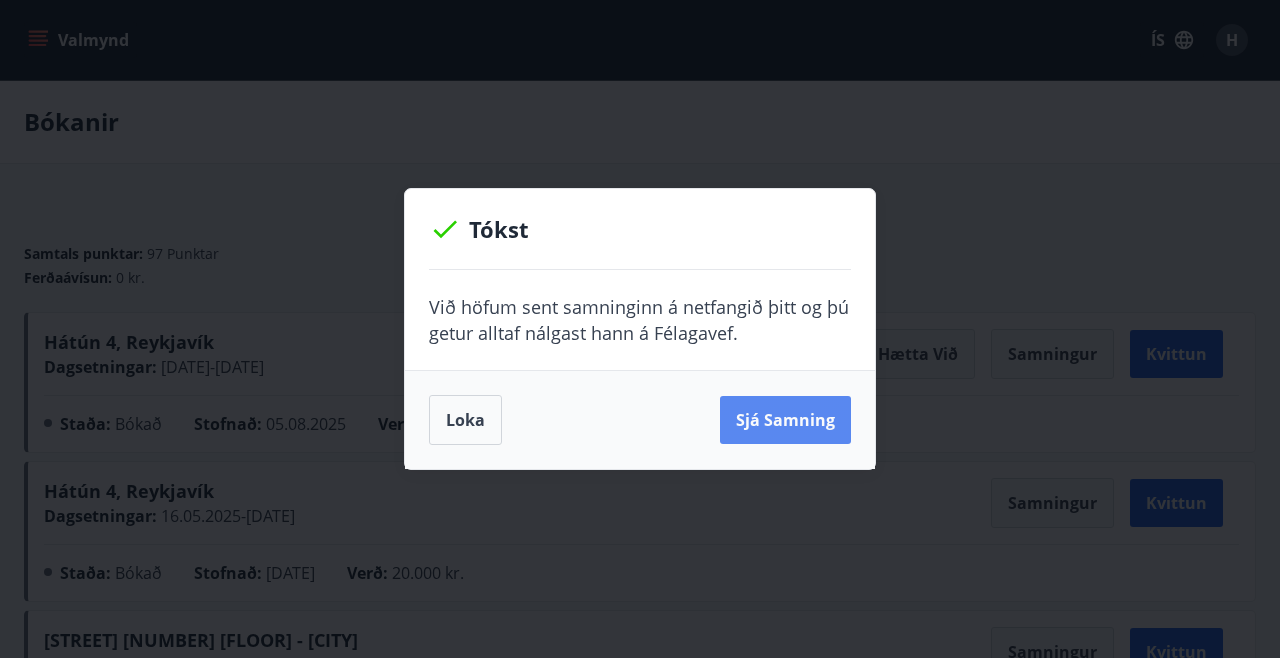 click on "Sjá samning" at bounding box center (785, 420) 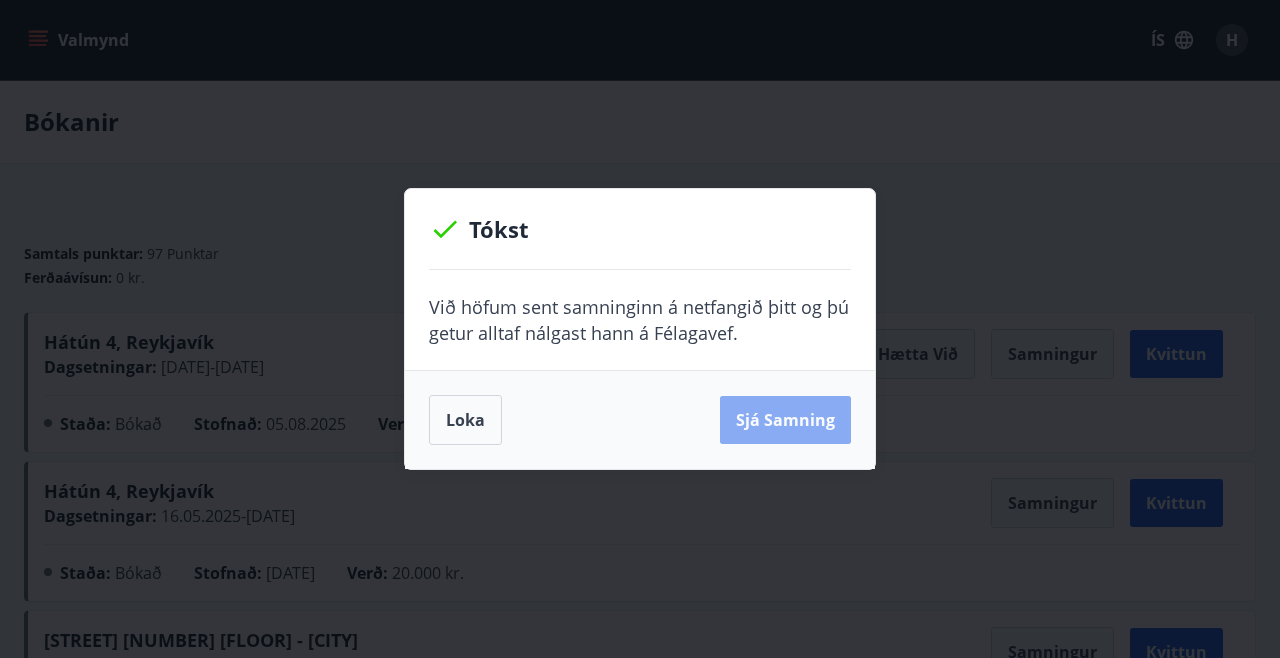 click on "Sjá samning" at bounding box center (785, 420) 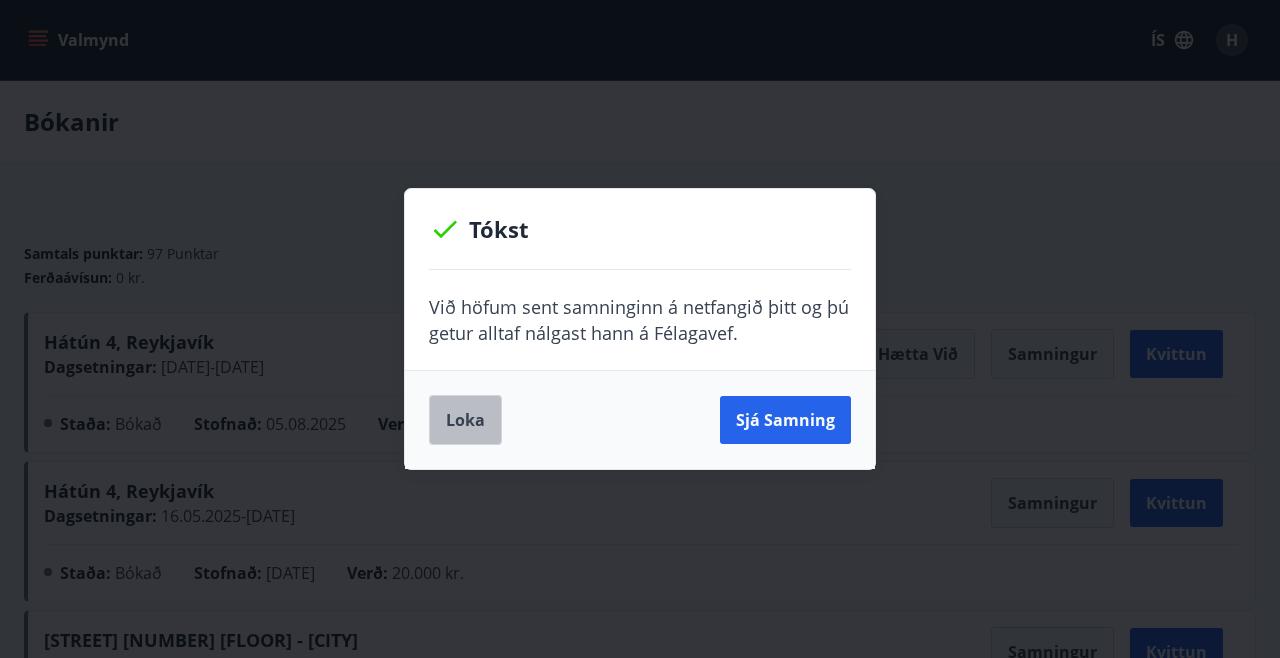 click on "Loka" at bounding box center [465, 420] 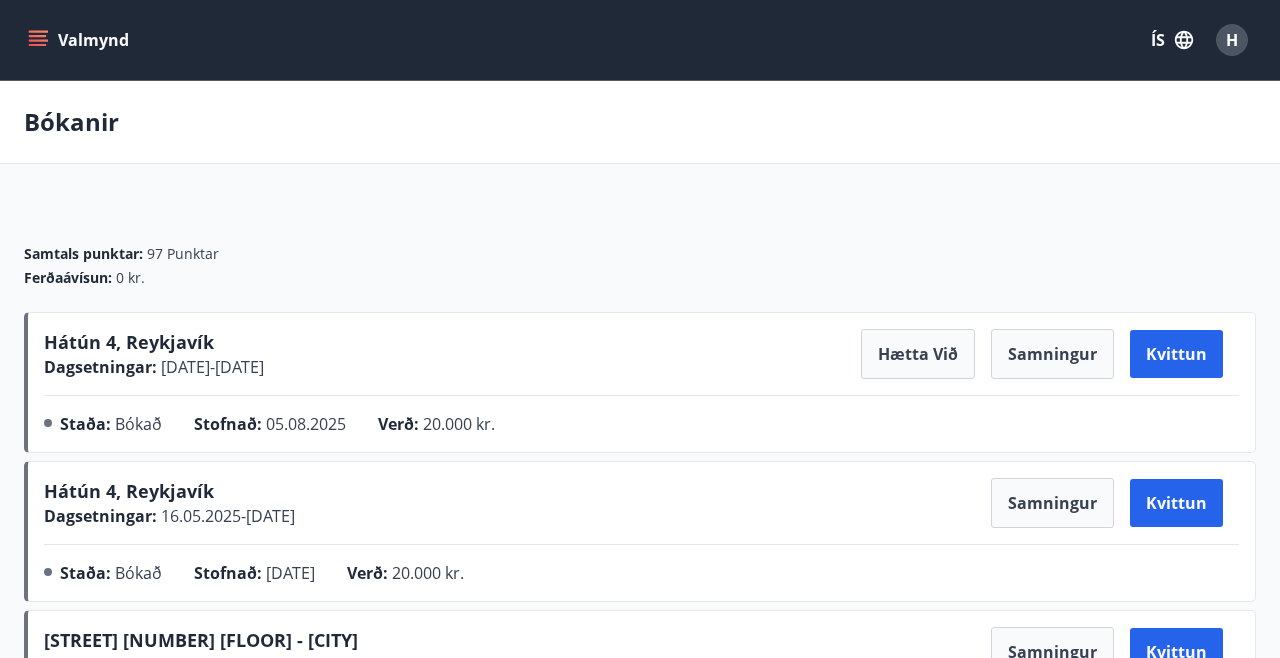 scroll, scrollTop: 0, scrollLeft: 0, axis: both 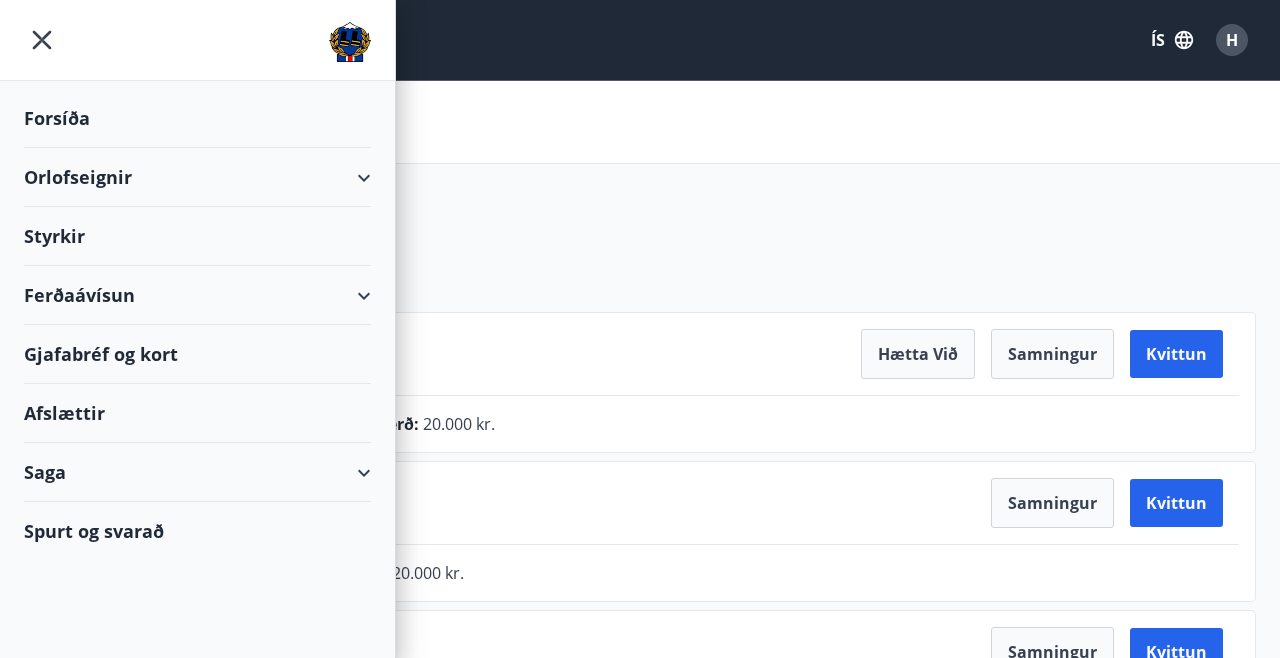 click on "Orlofseignir" at bounding box center [197, 177] 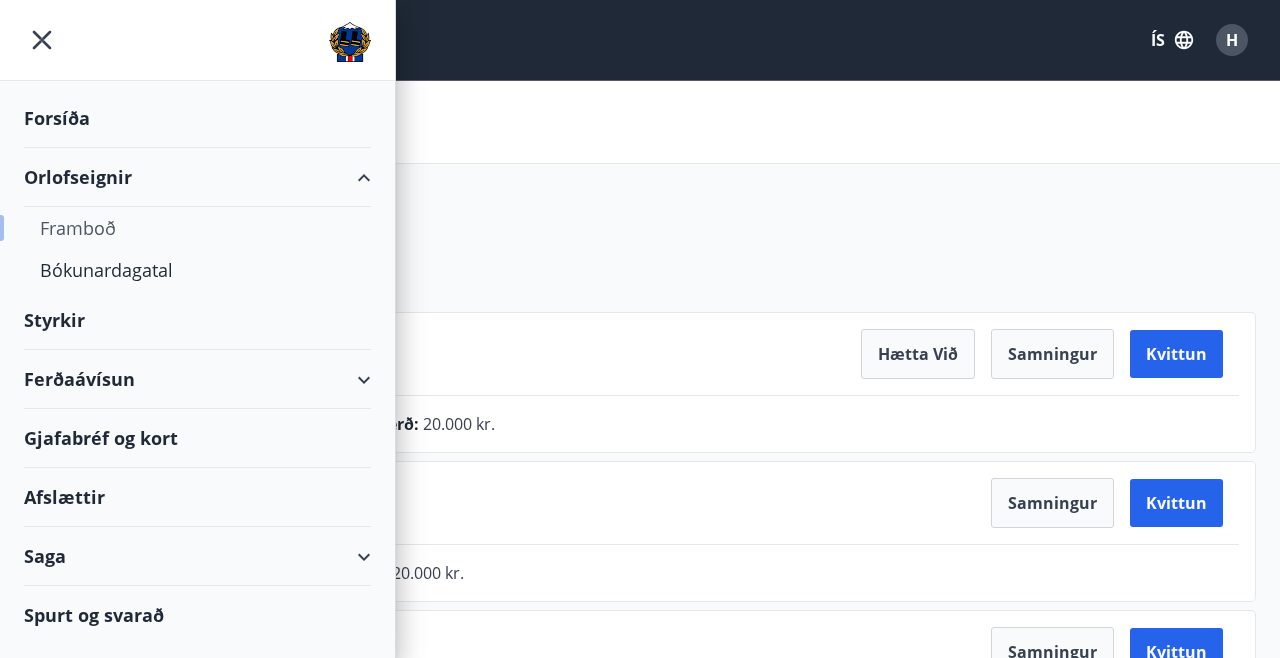 click on "Framboð" at bounding box center [197, 228] 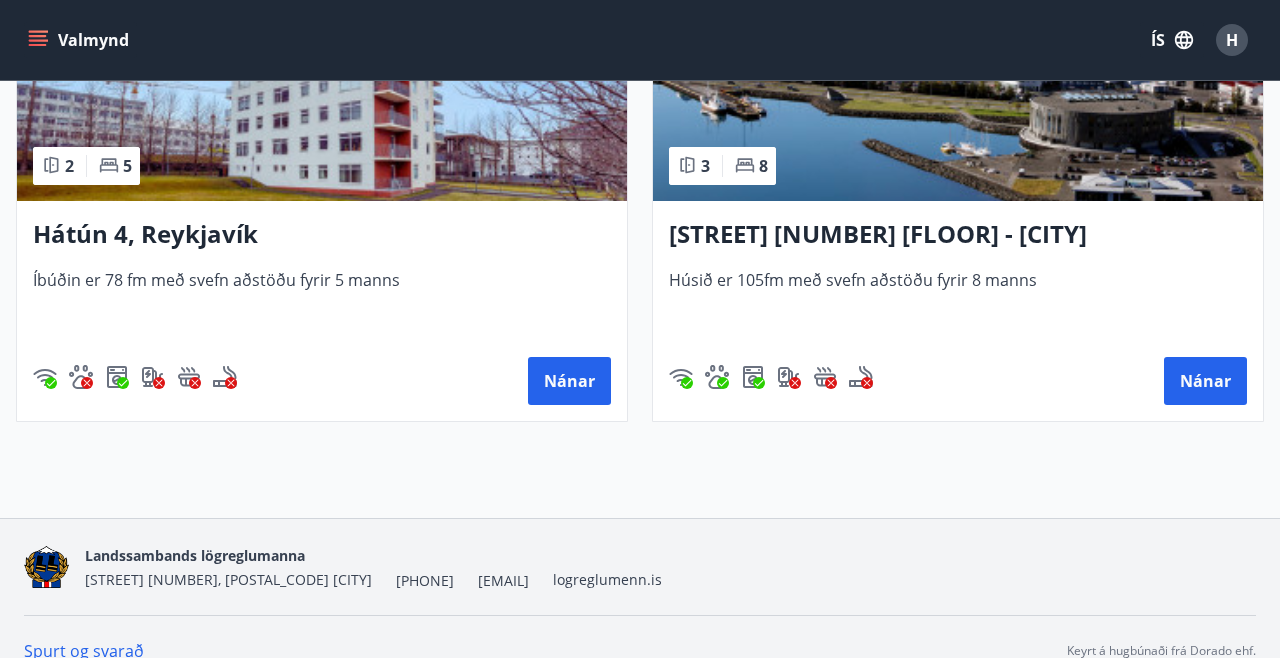 scroll, scrollTop: 2161, scrollLeft: 0, axis: vertical 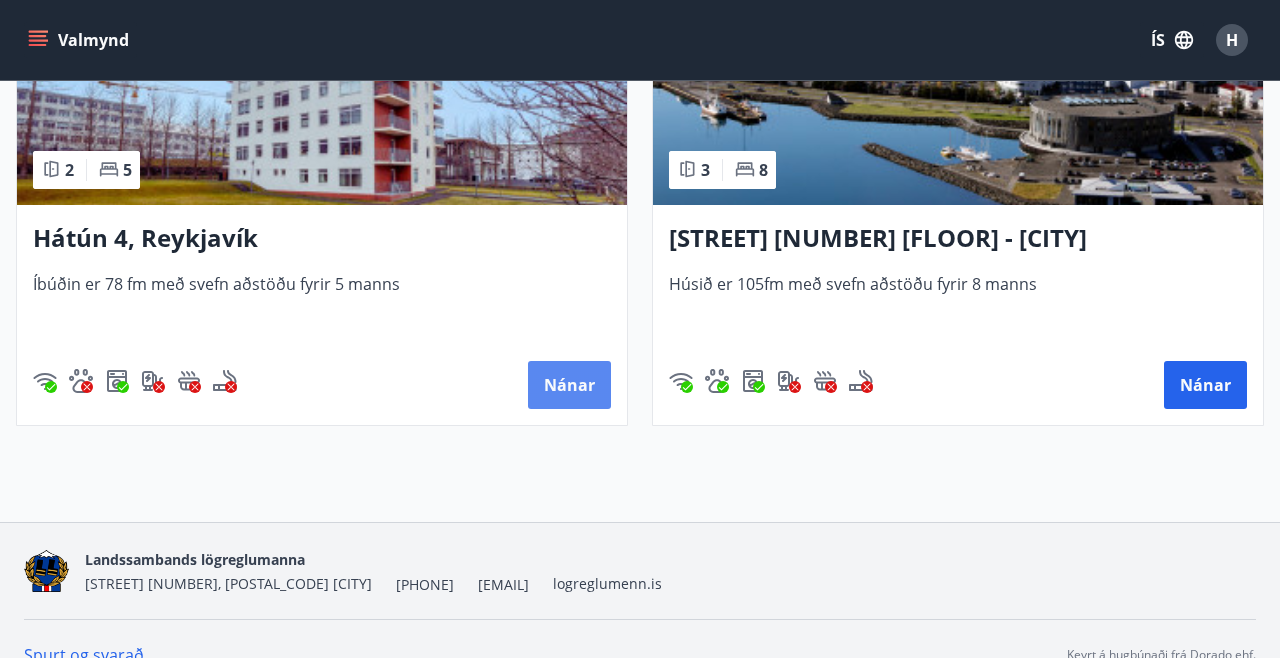 click on "Nánar" at bounding box center (569, 385) 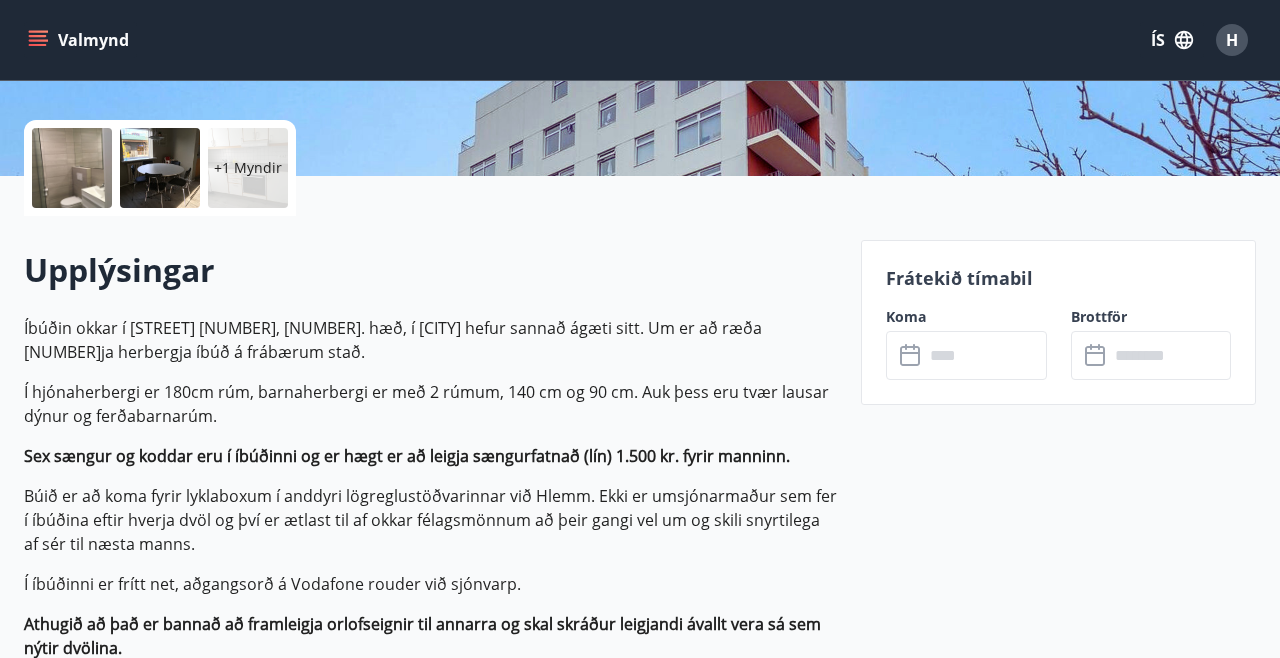 scroll, scrollTop: 433, scrollLeft: 0, axis: vertical 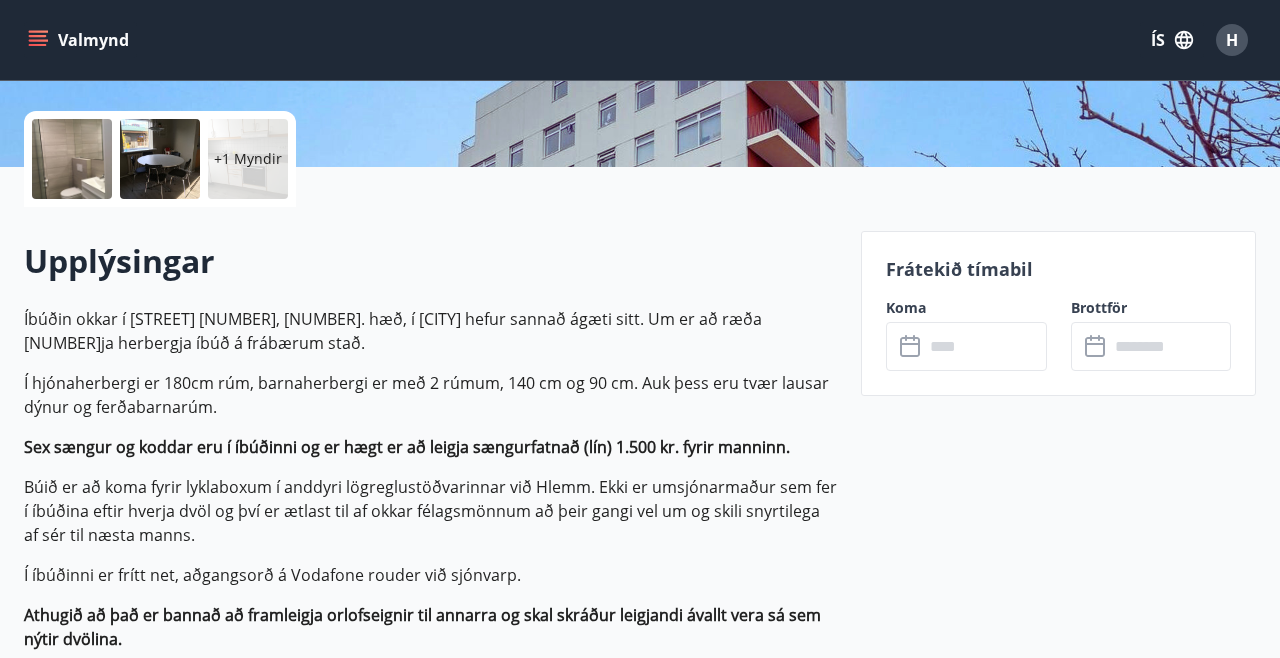 click at bounding box center [985, 346] 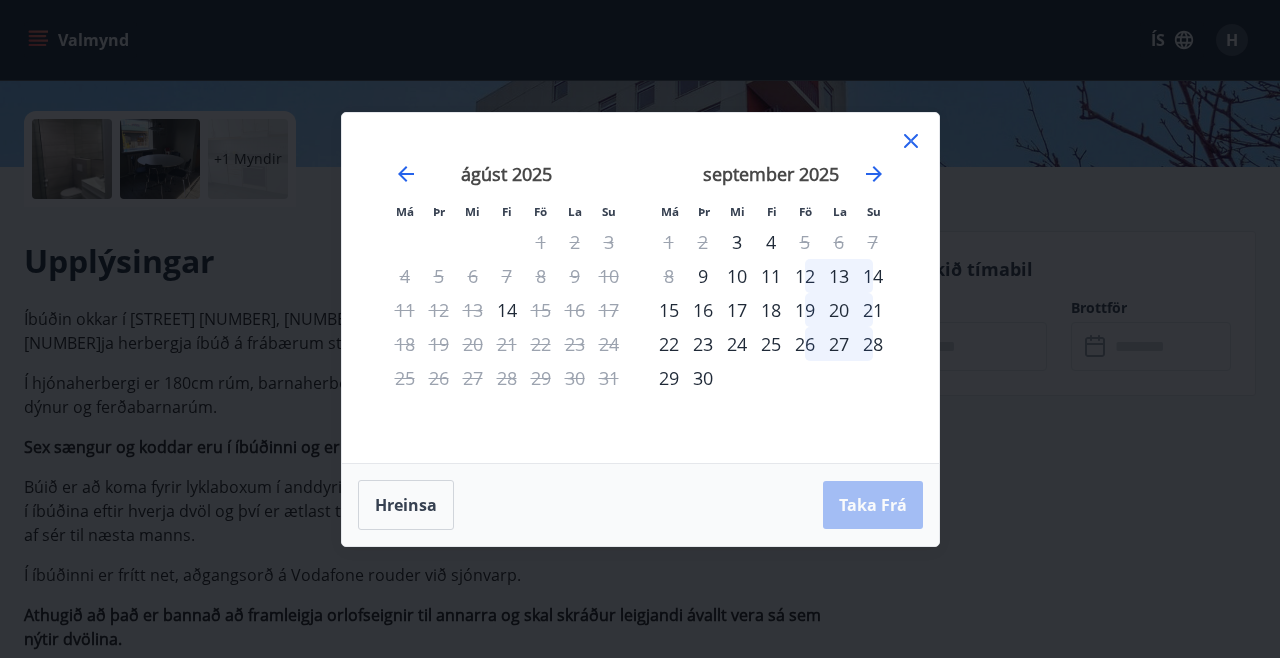 click on "16" at bounding box center [575, 310] 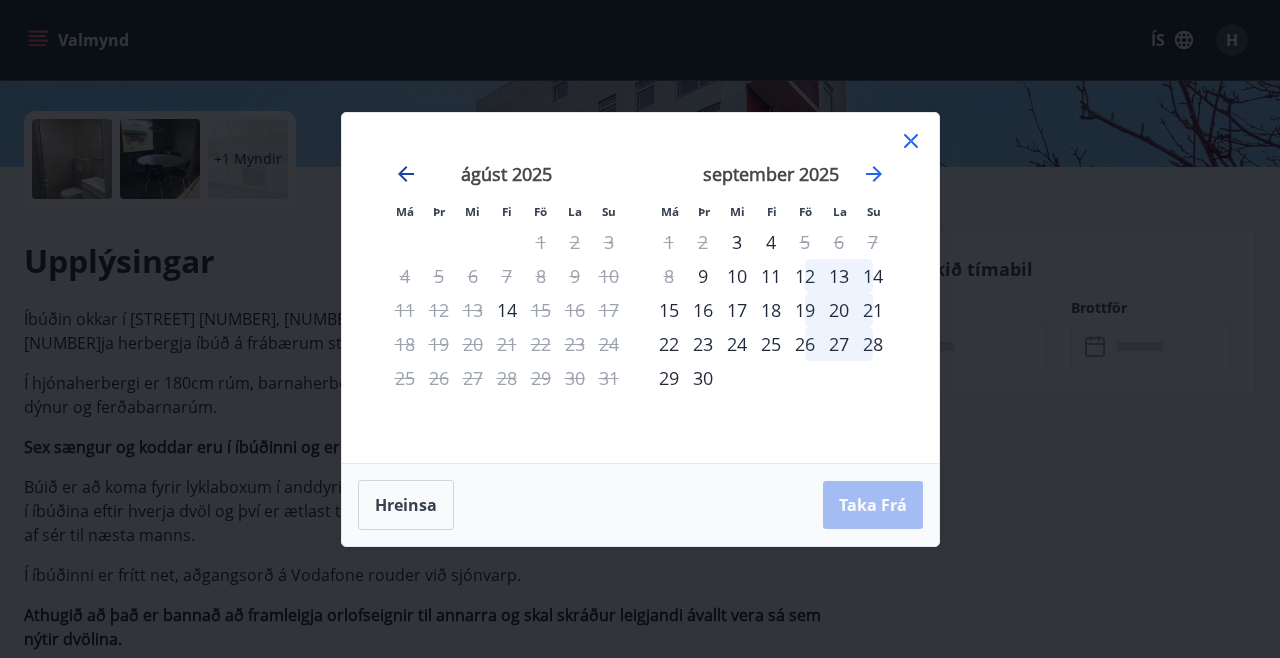 click 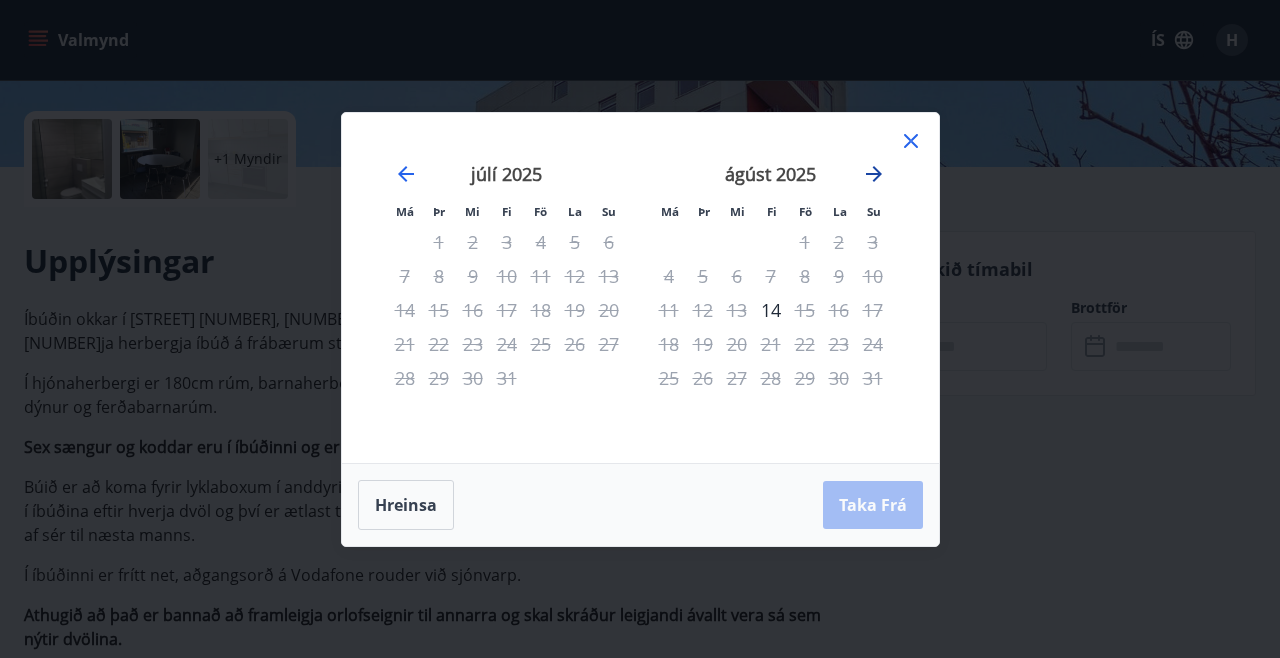 click 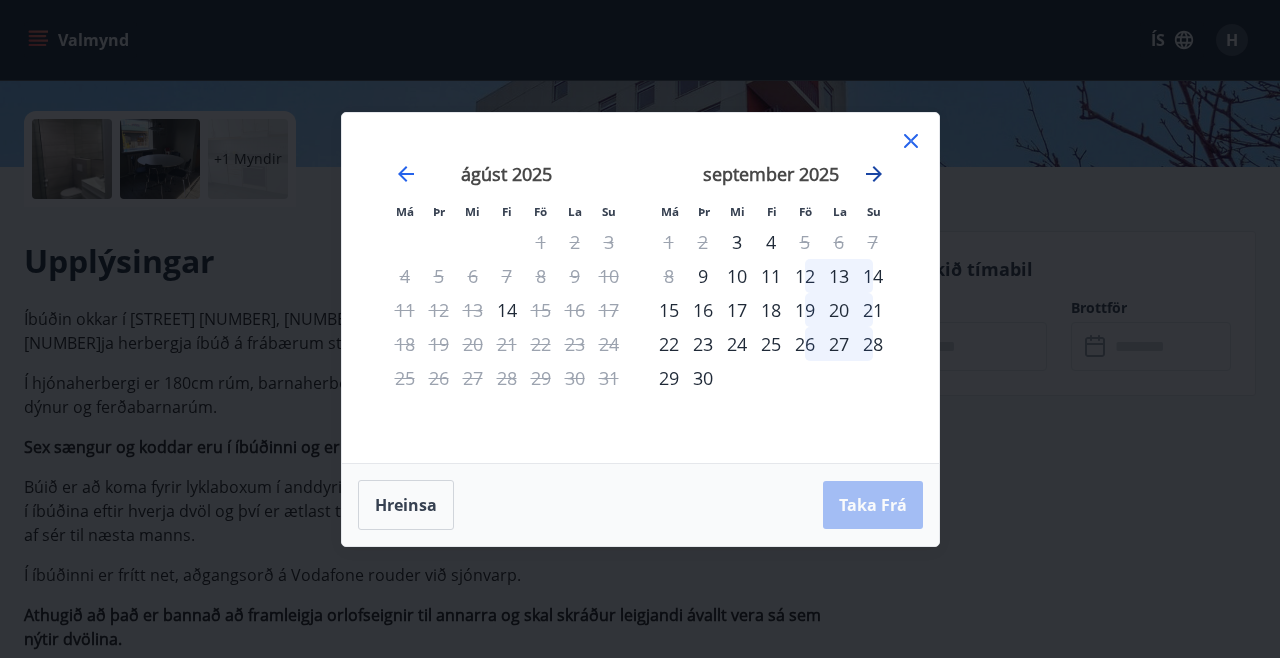 click 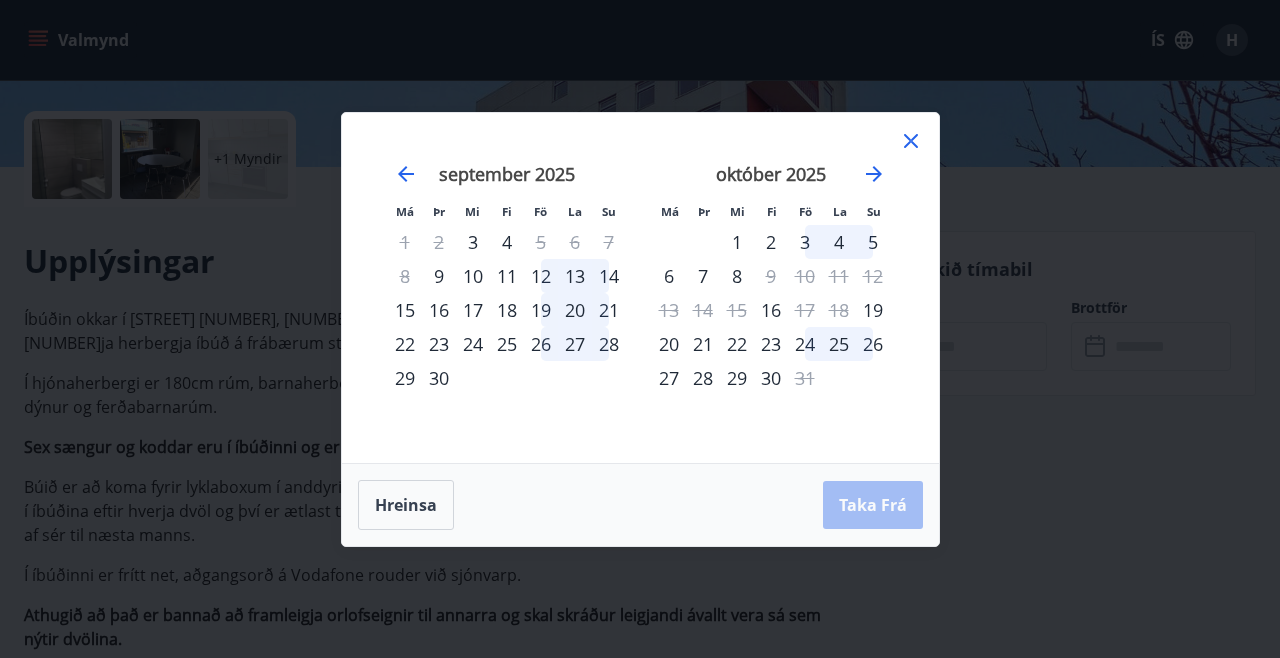 click 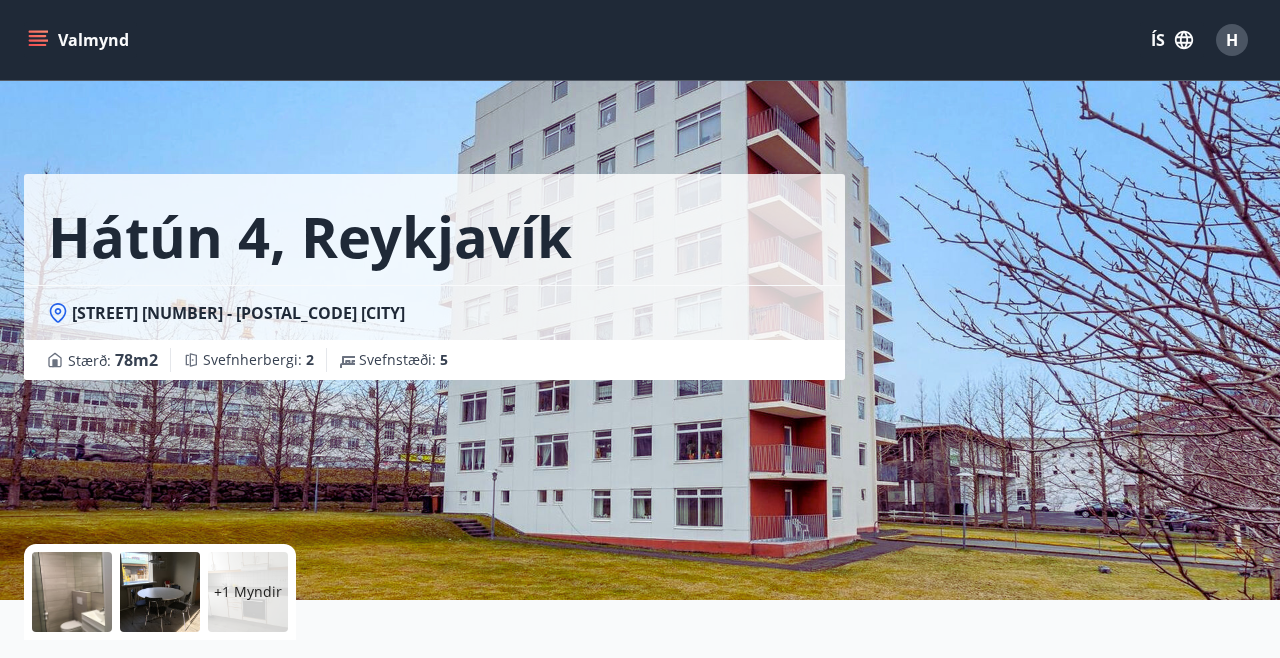 scroll, scrollTop: 0, scrollLeft: 0, axis: both 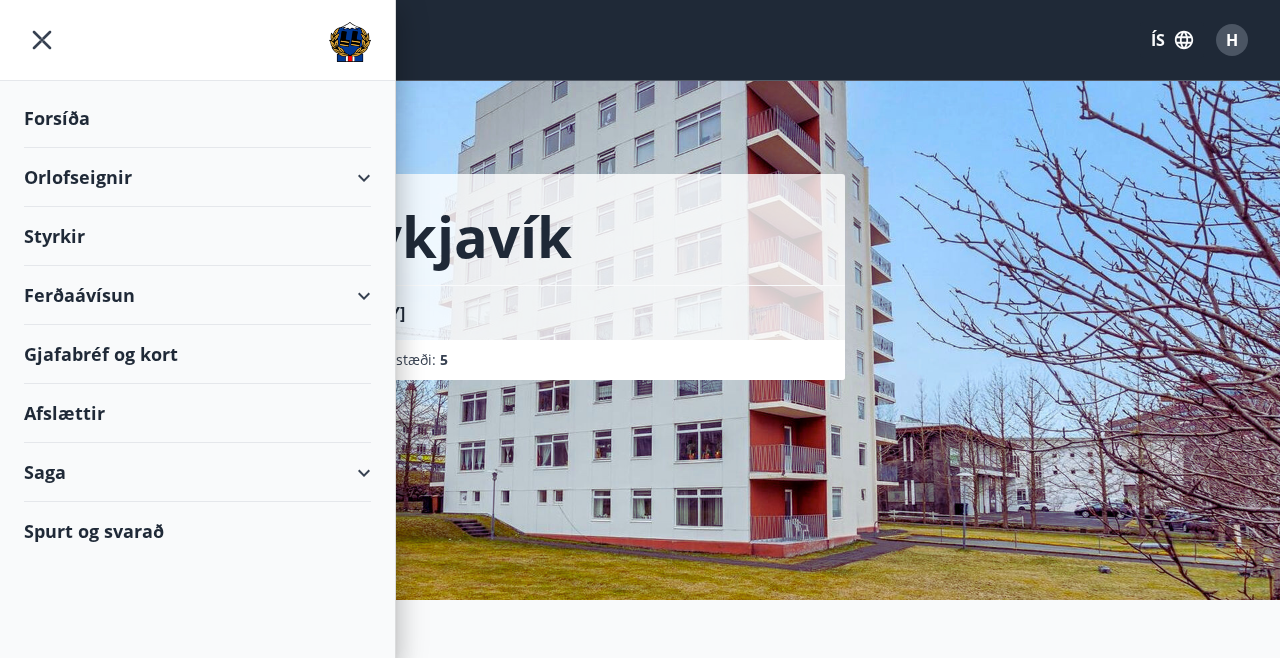 click on "Orlofseignir" at bounding box center [197, 177] 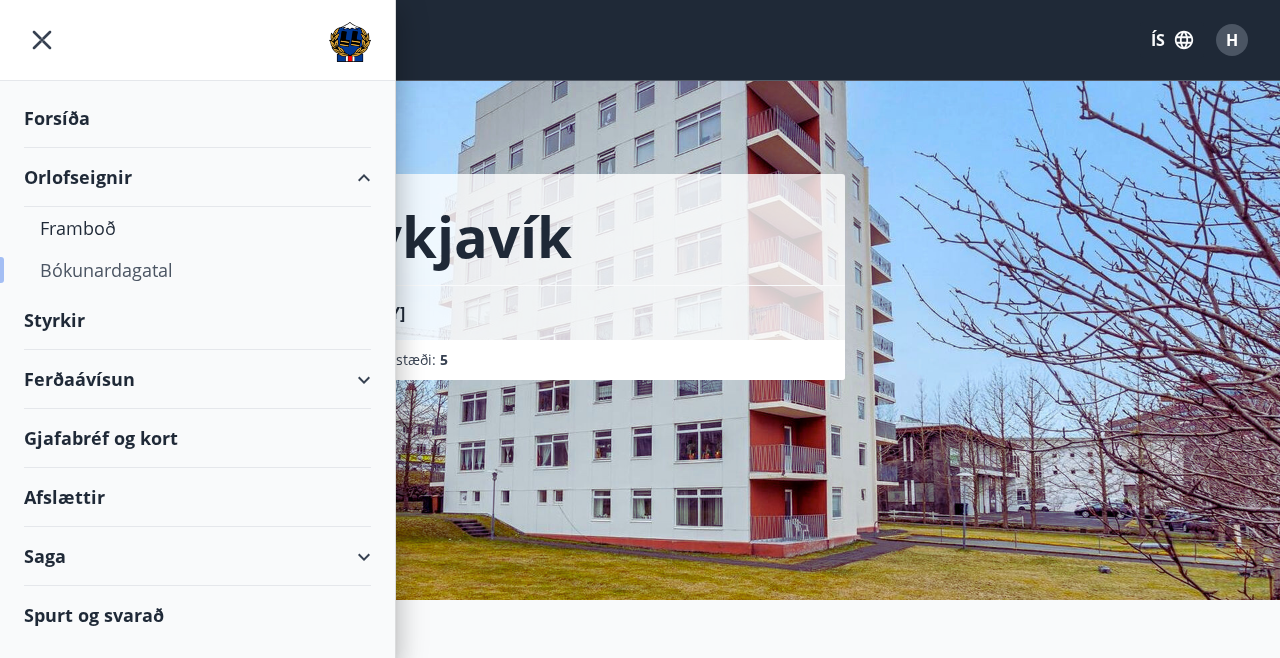 click on "Bókunardagatal" at bounding box center (197, 270) 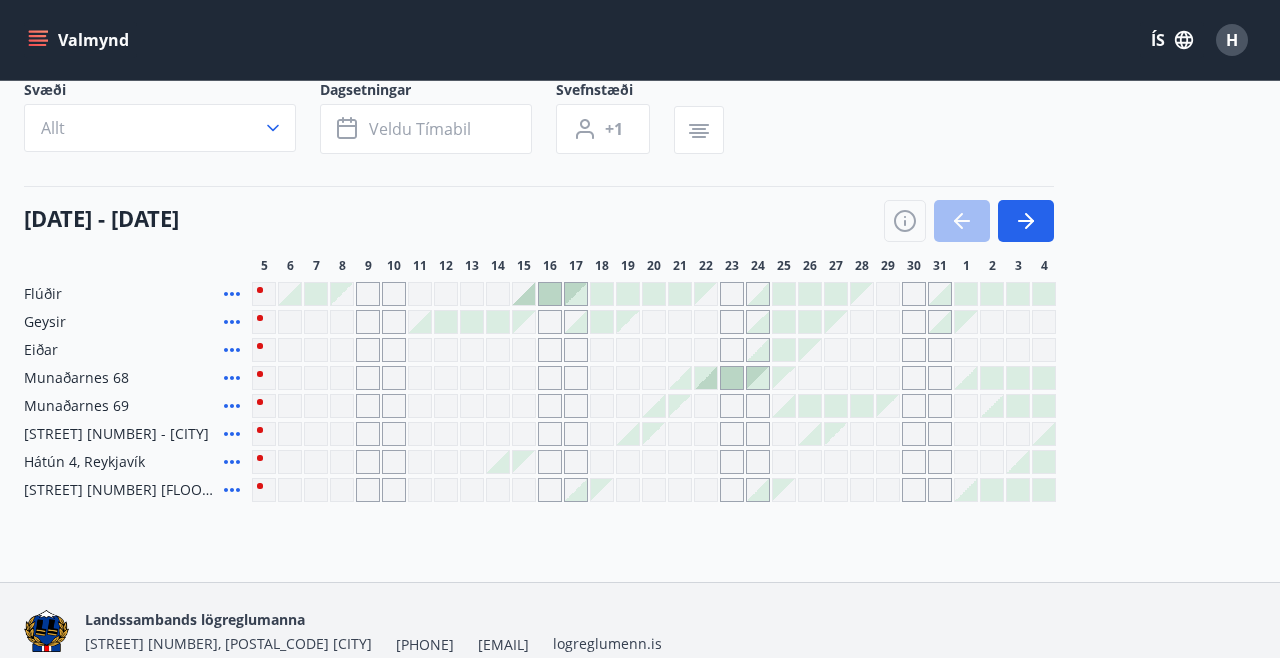 scroll, scrollTop: 185, scrollLeft: 0, axis: vertical 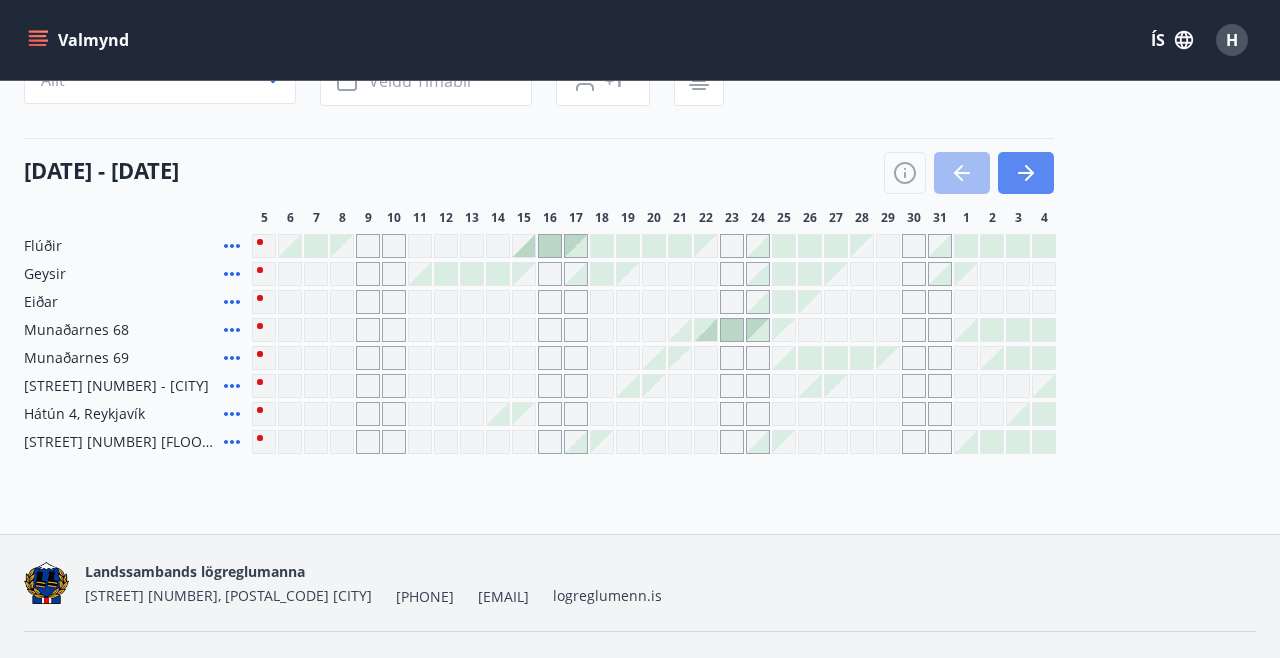 click 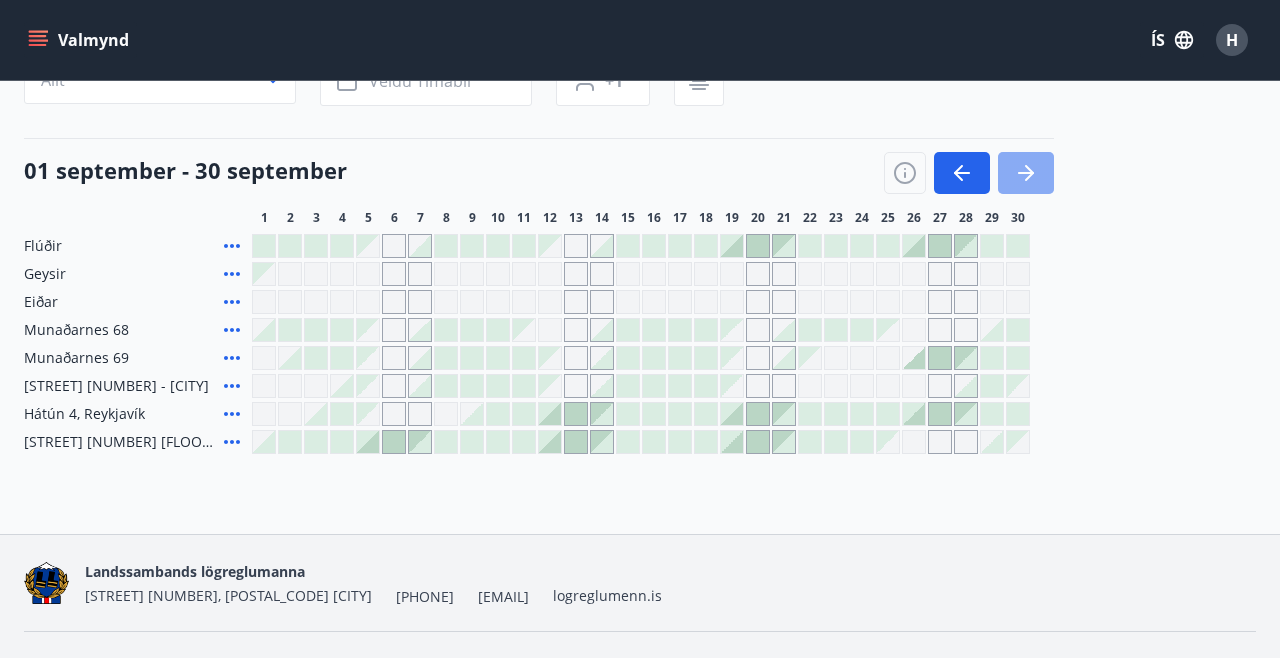 click 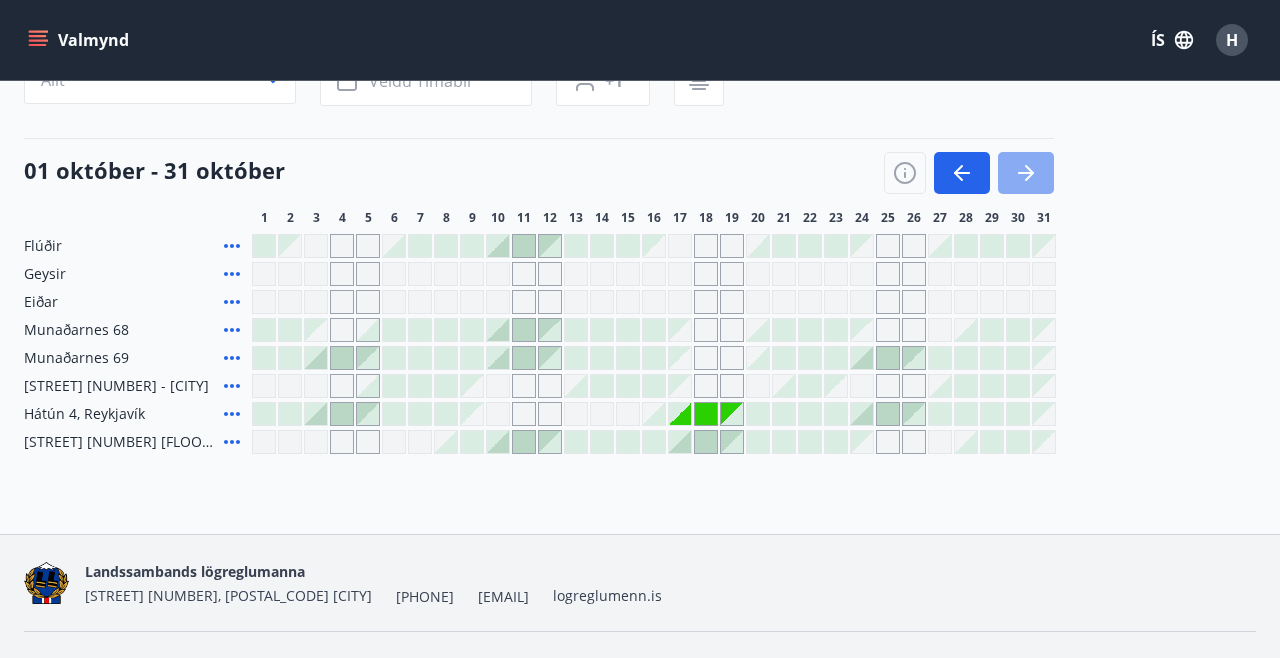 click 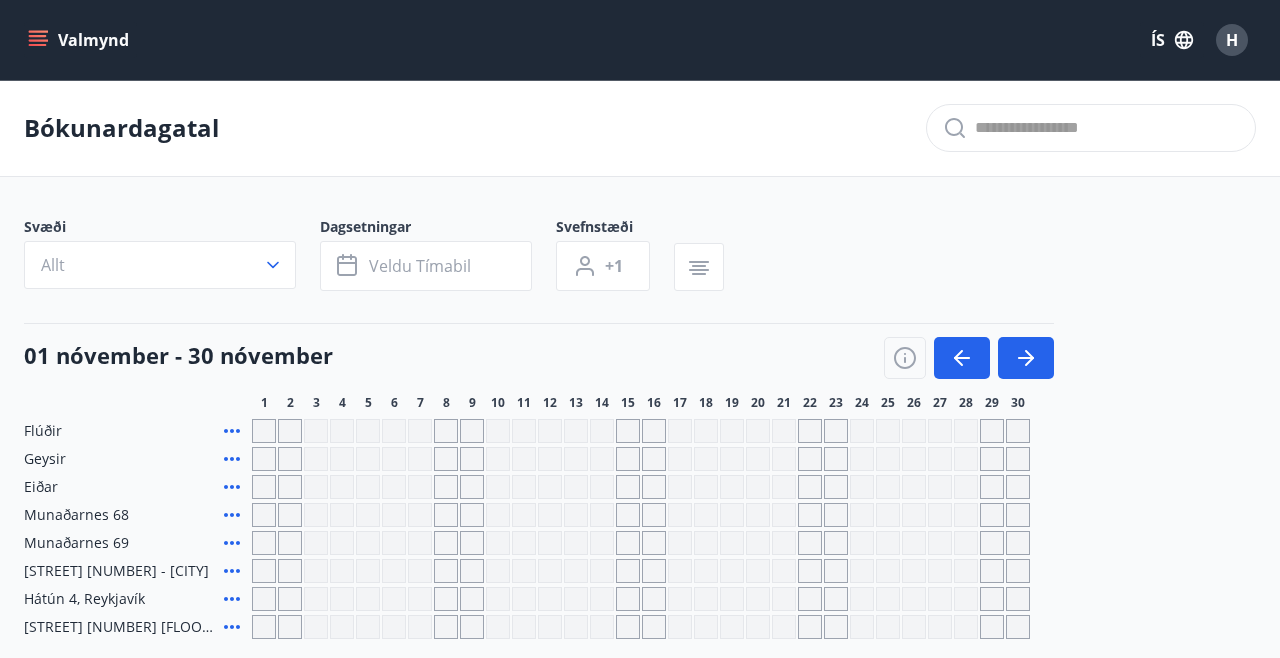 scroll, scrollTop: 0, scrollLeft: 0, axis: both 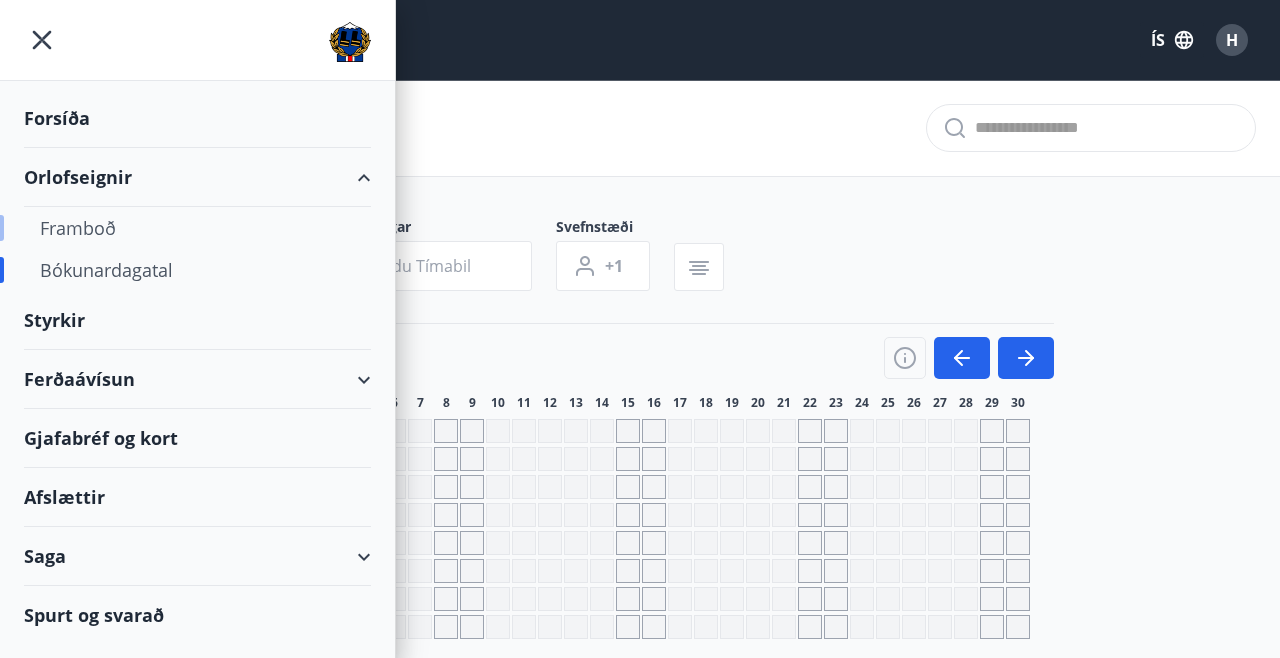 click on "Framboð" at bounding box center [197, 228] 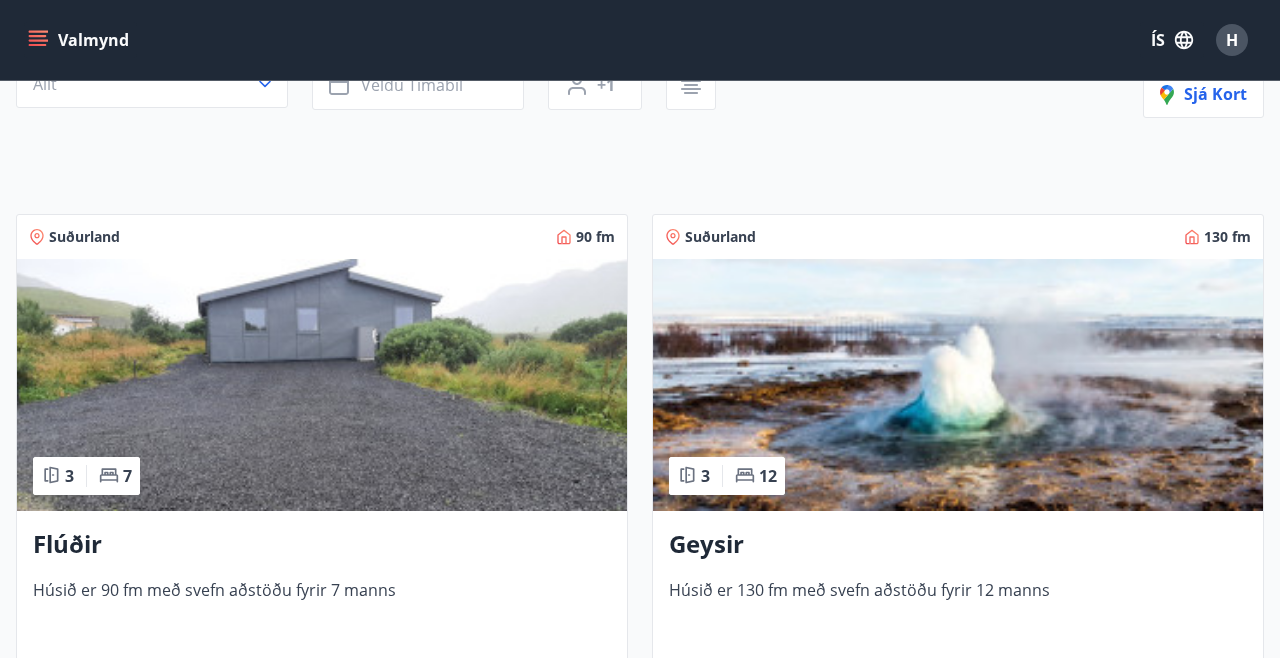 scroll, scrollTop: 230, scrollLeft: 0, axis: vertical 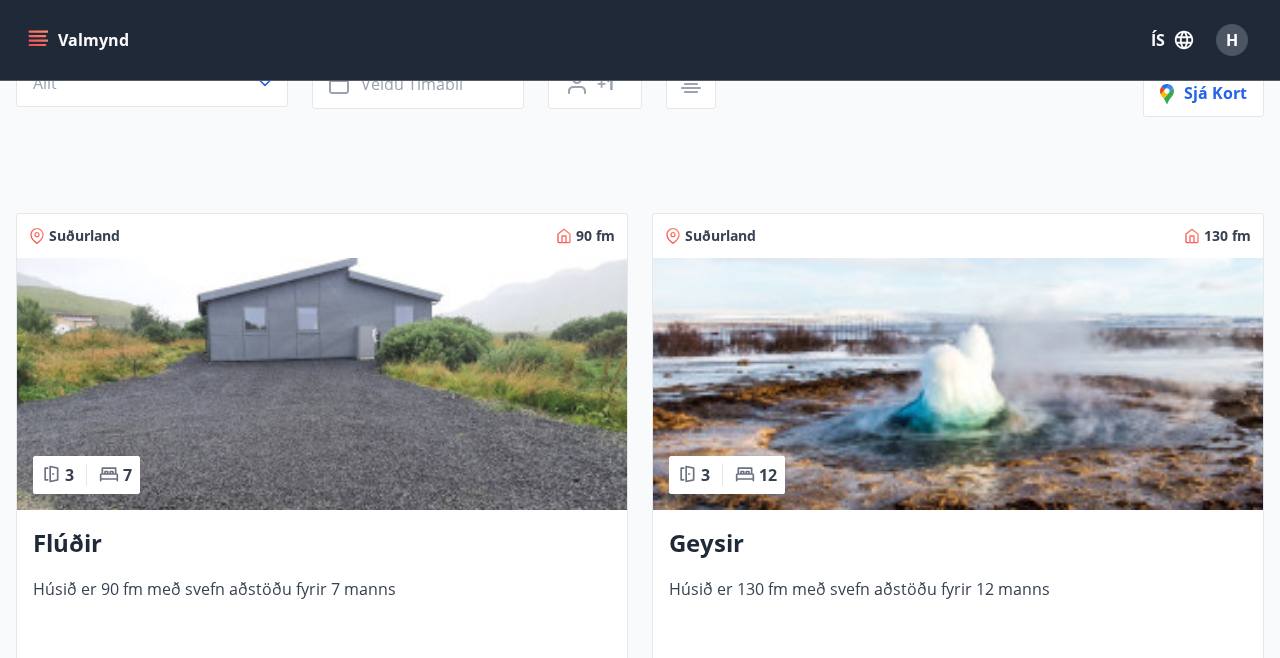 click on "Flúðir" at bounding box center (322, 544) 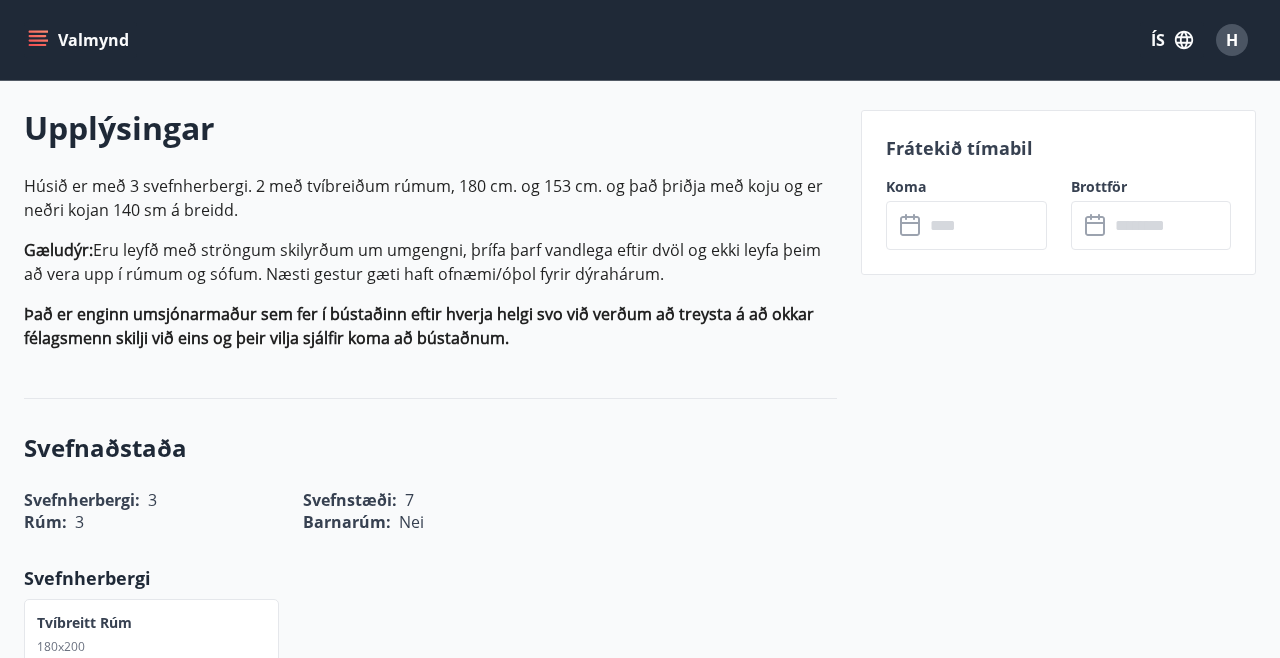 scroll, scrollTop: 586, scrollLeft: 0, axis: vertical 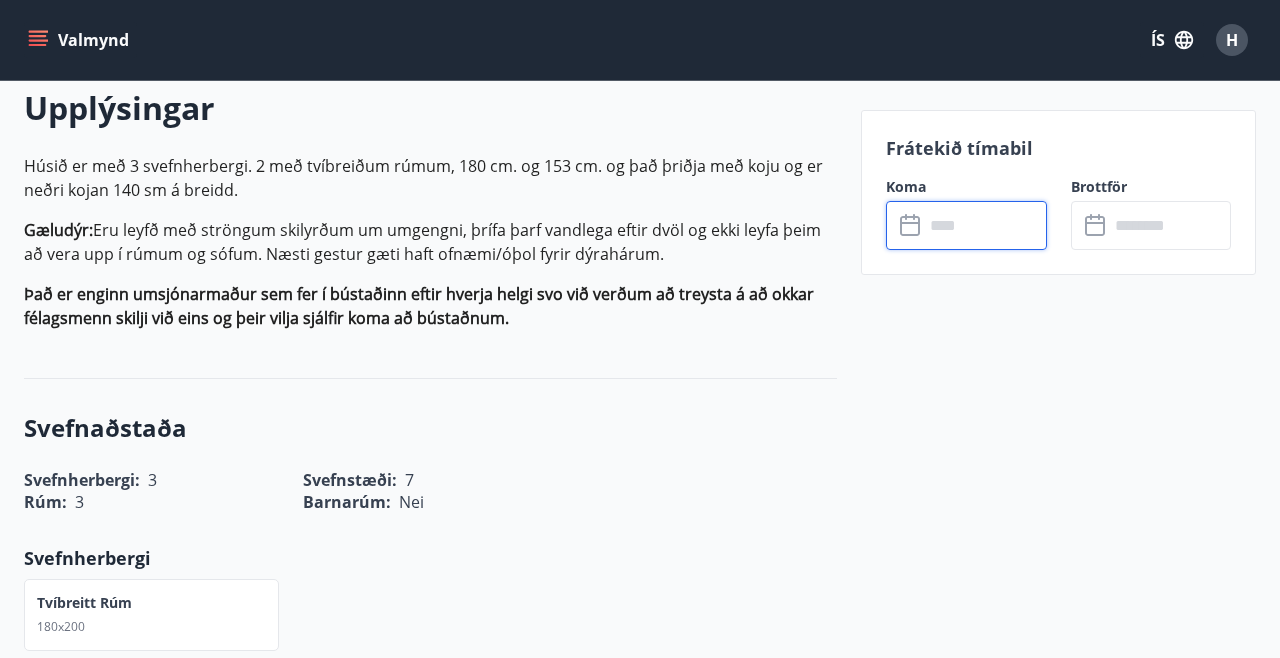 click at bounding box center [985, 225] 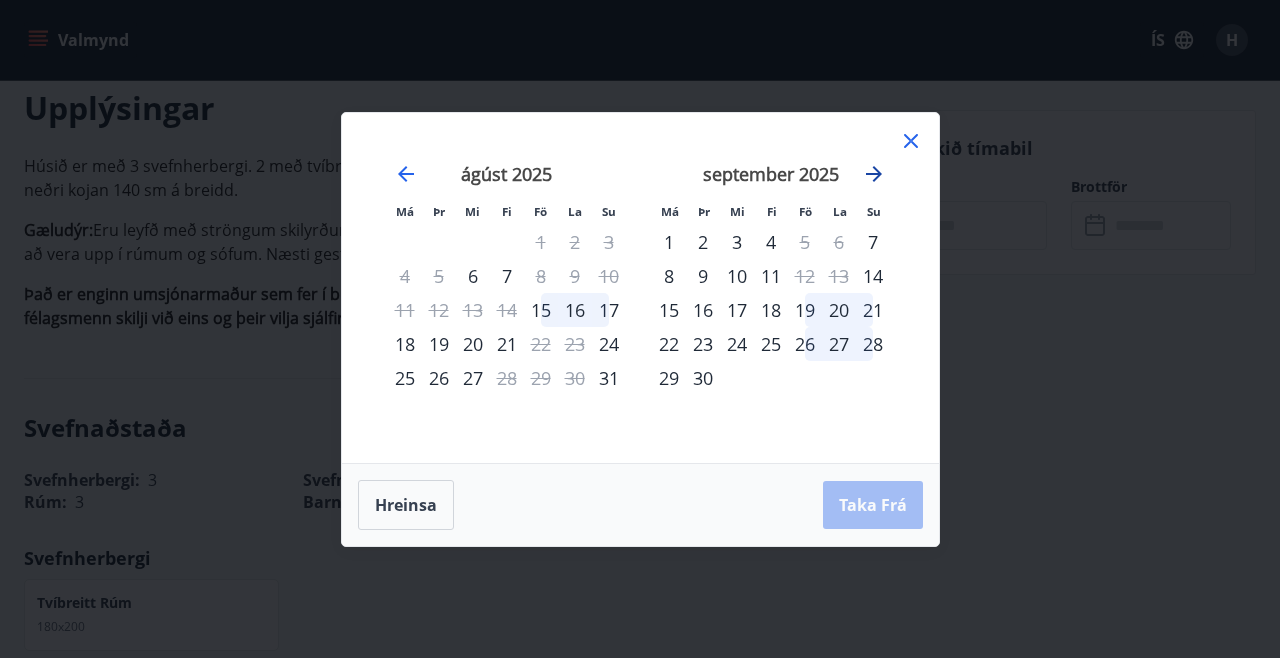 click 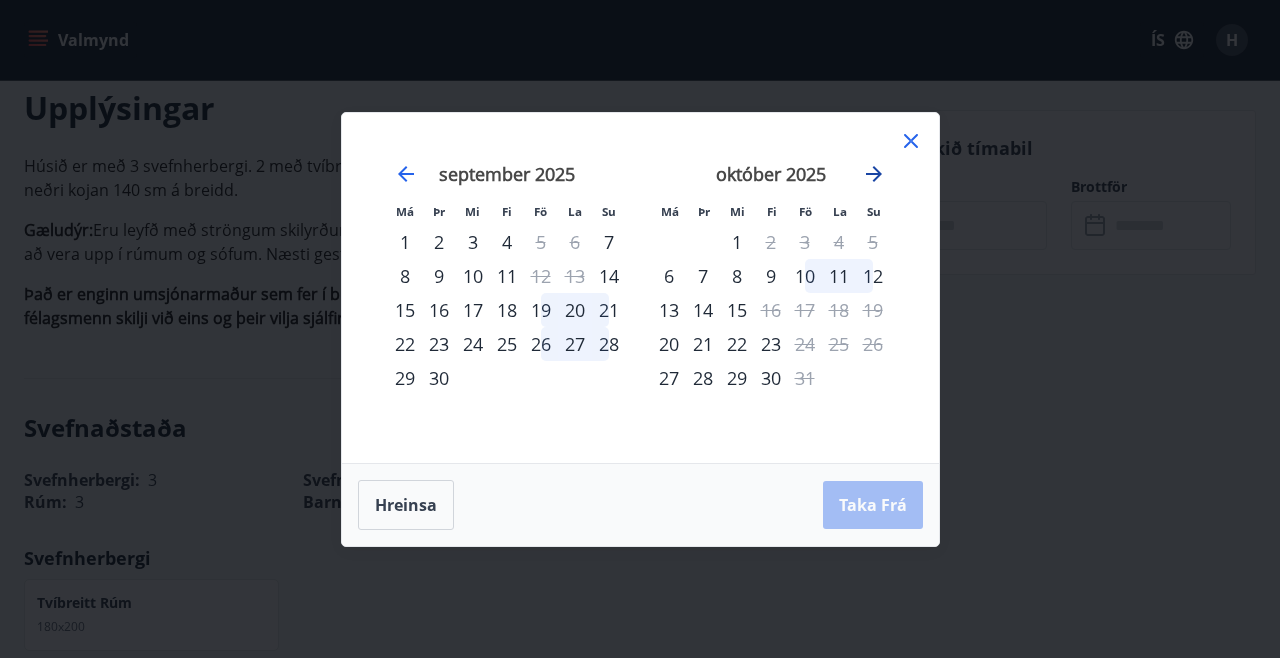 click 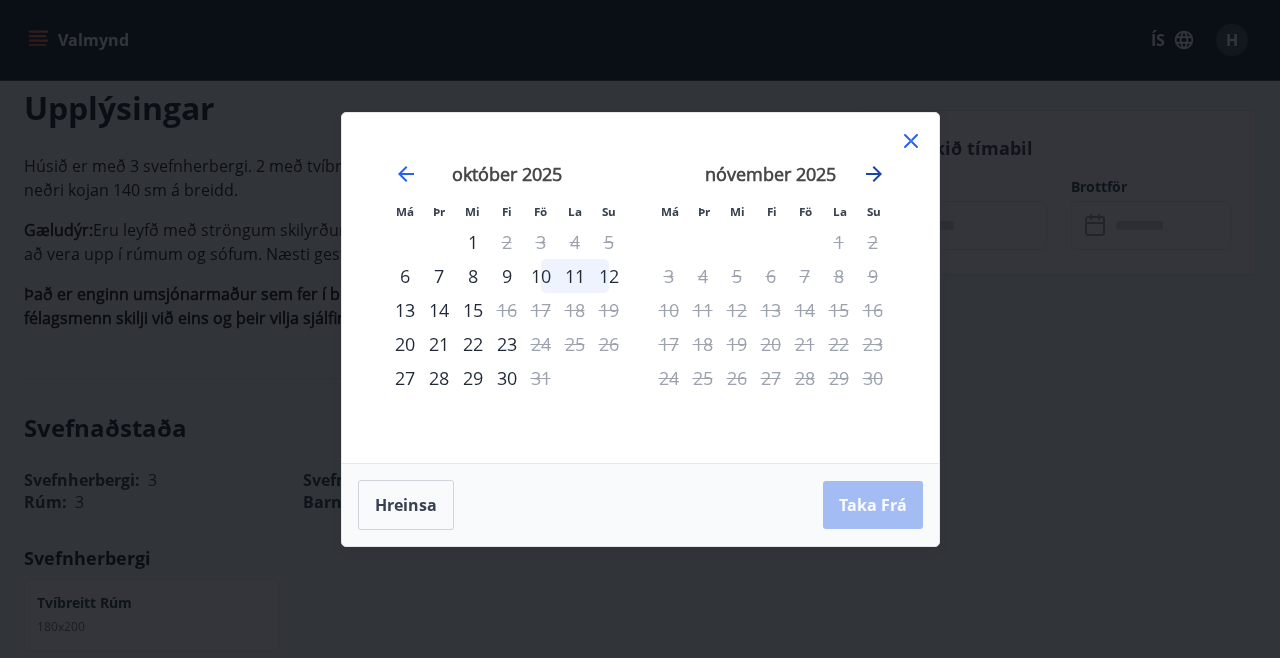 click 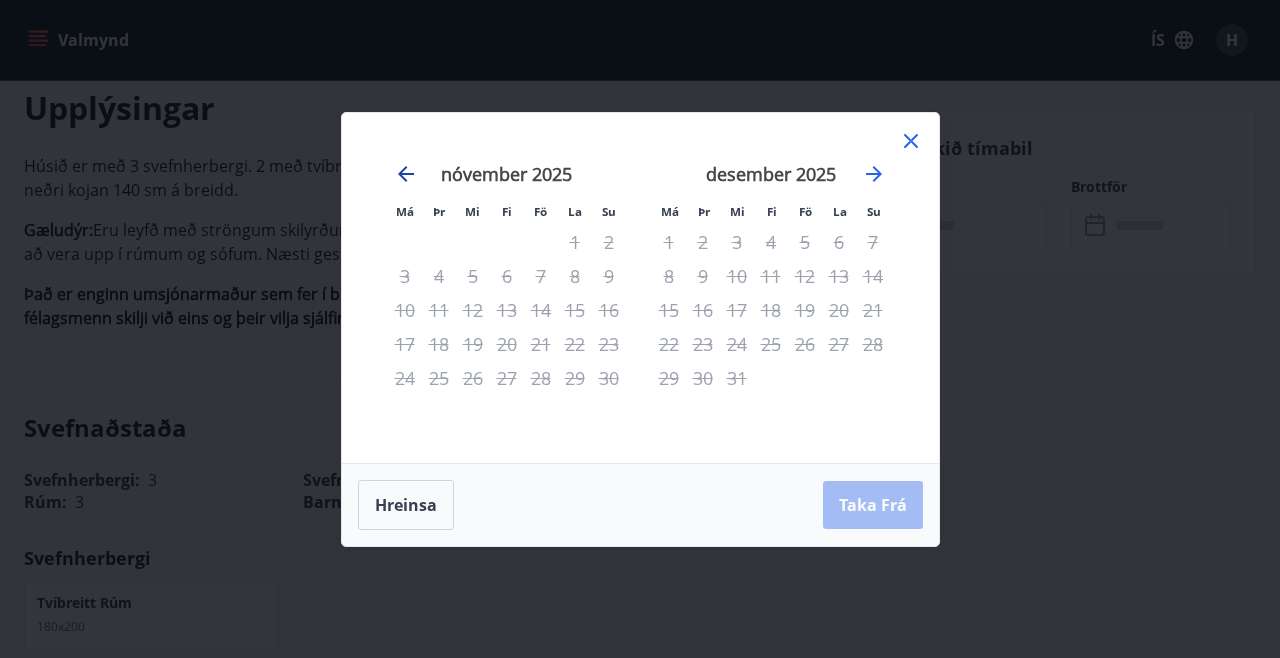 click 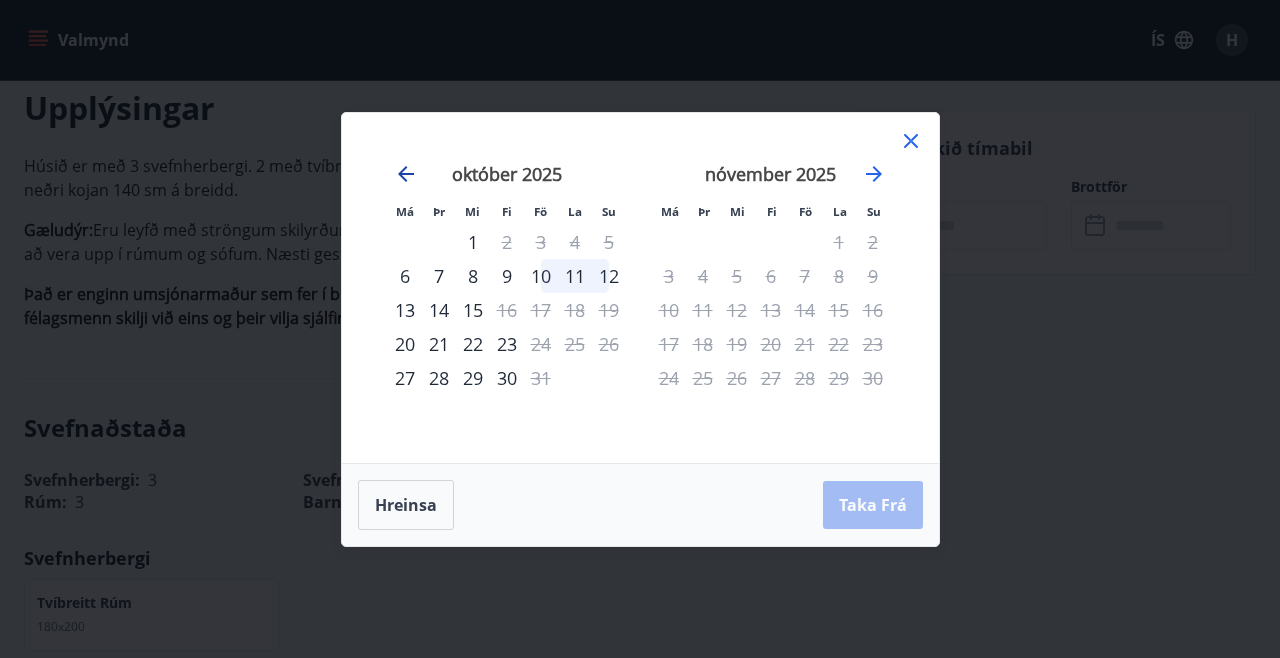 click 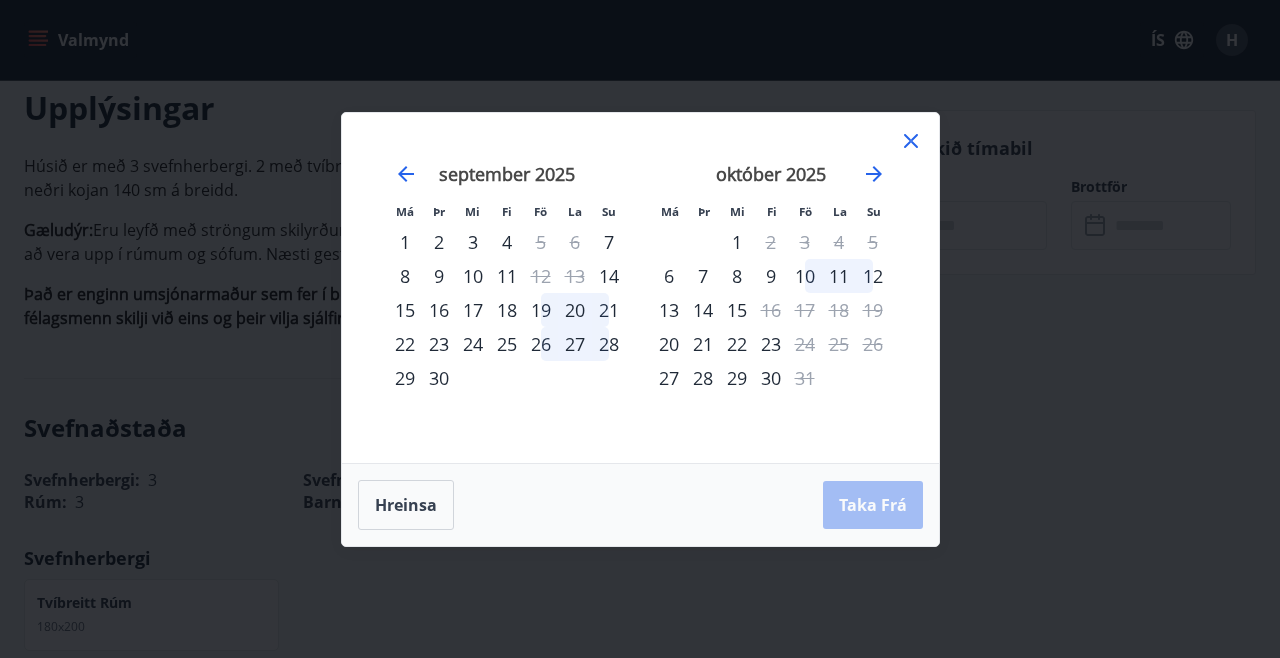 click 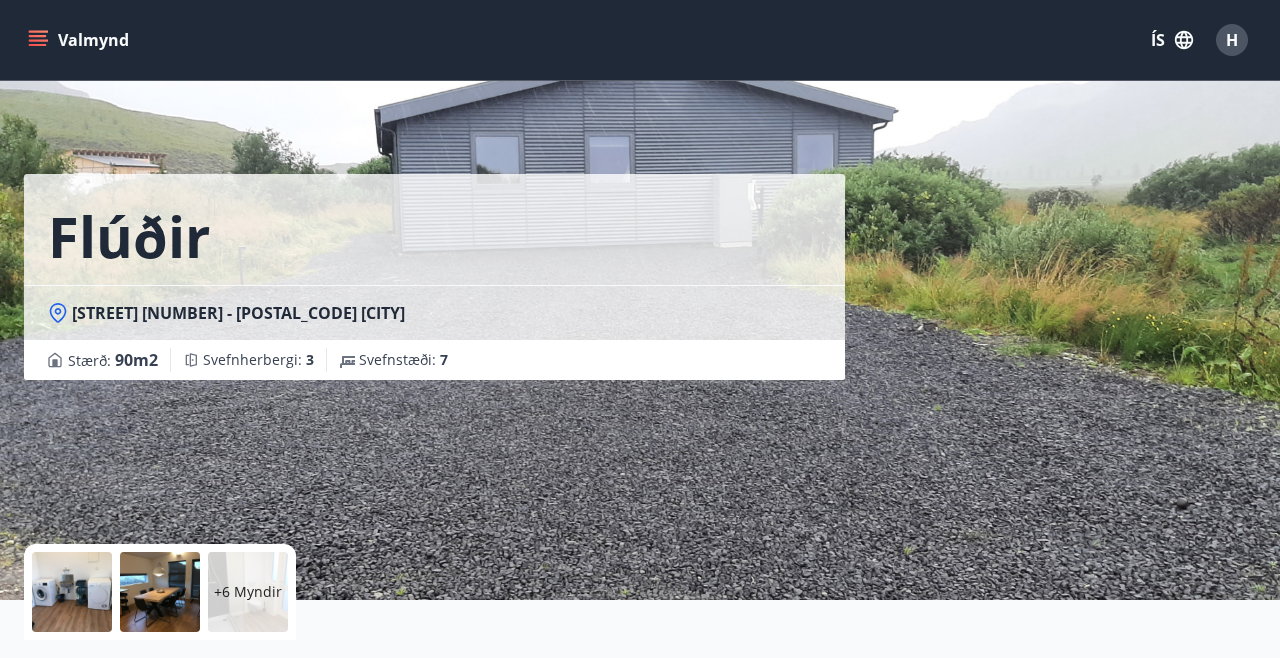 scroll, scrollTop: 0, scrollLeft: 0, axis: both 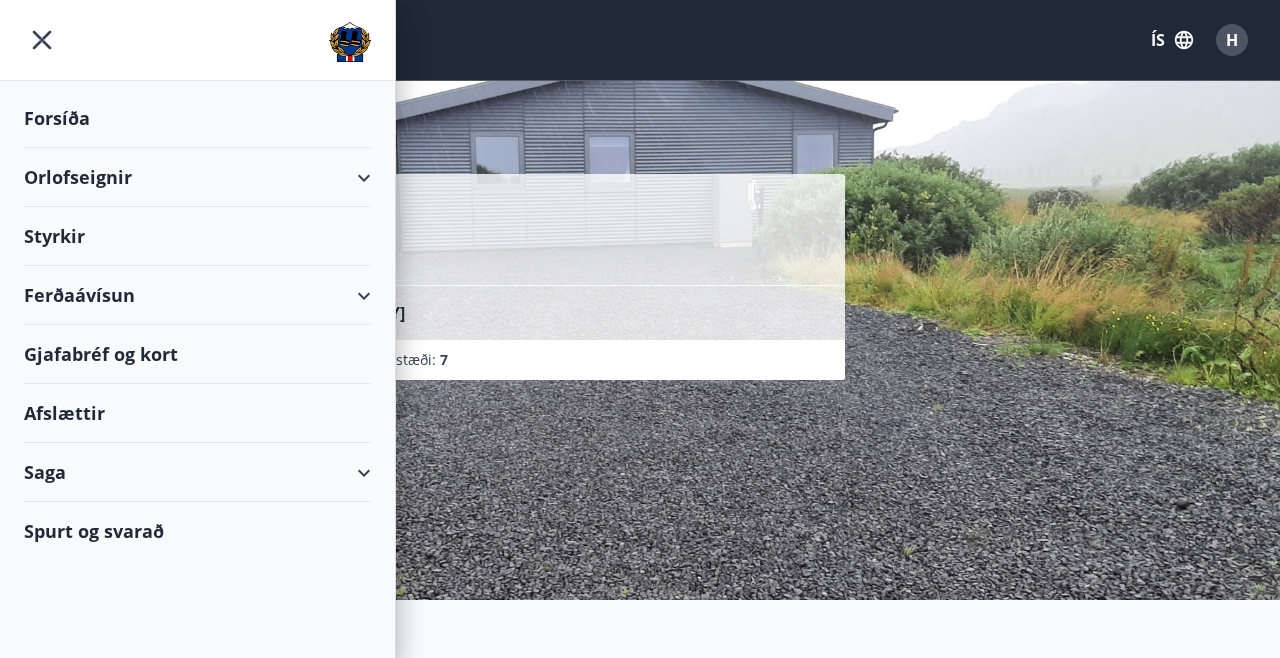 click on "Ferðaávísun" at bounding box center [197, 295] 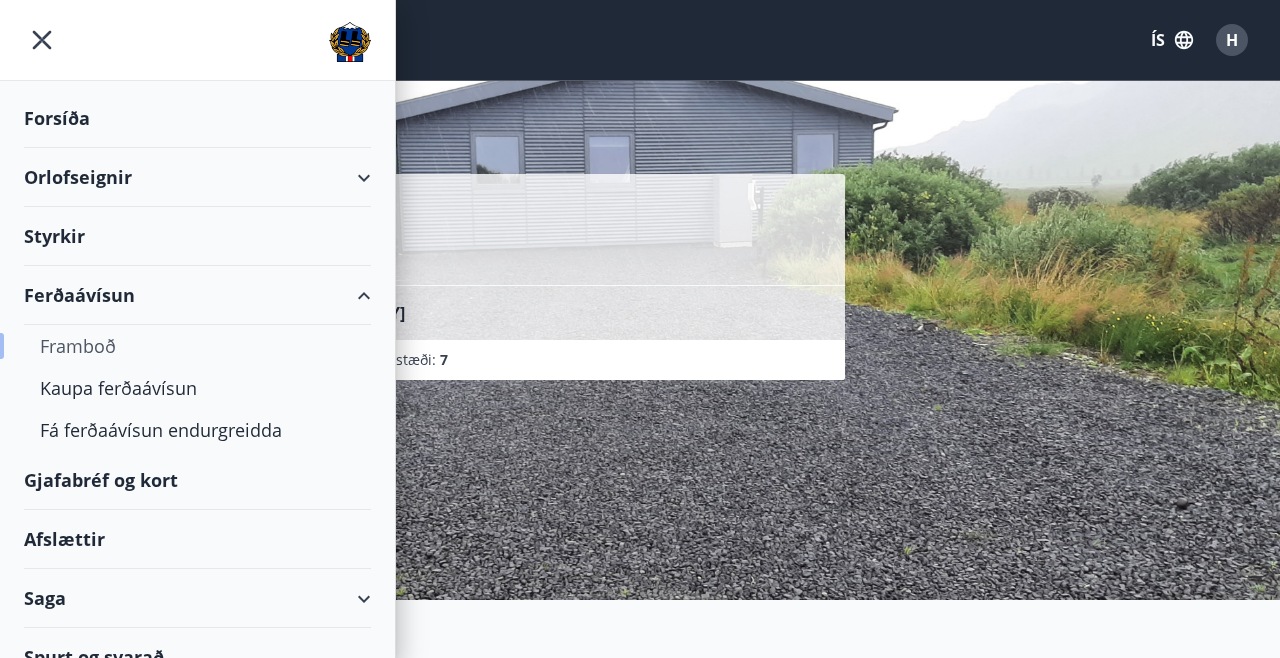 click on "Framboð" at bounding box center (197, 346) 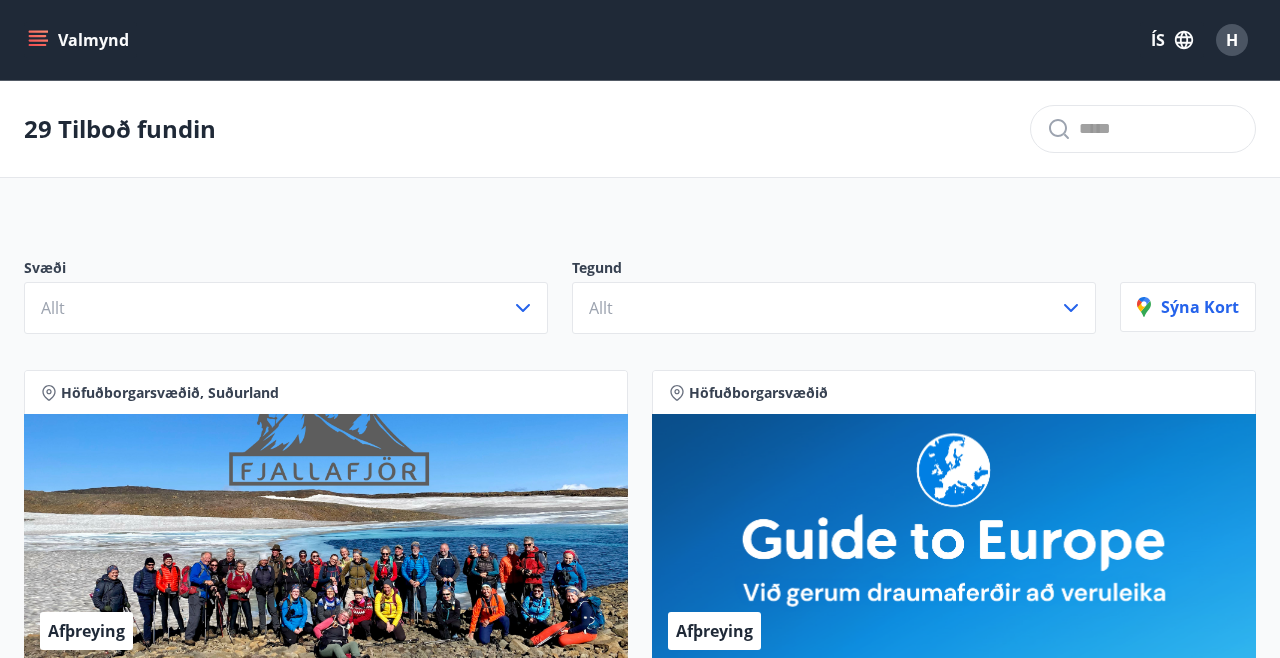 scroll, scrollTop: 0, scrollLeft: 0, axis: both 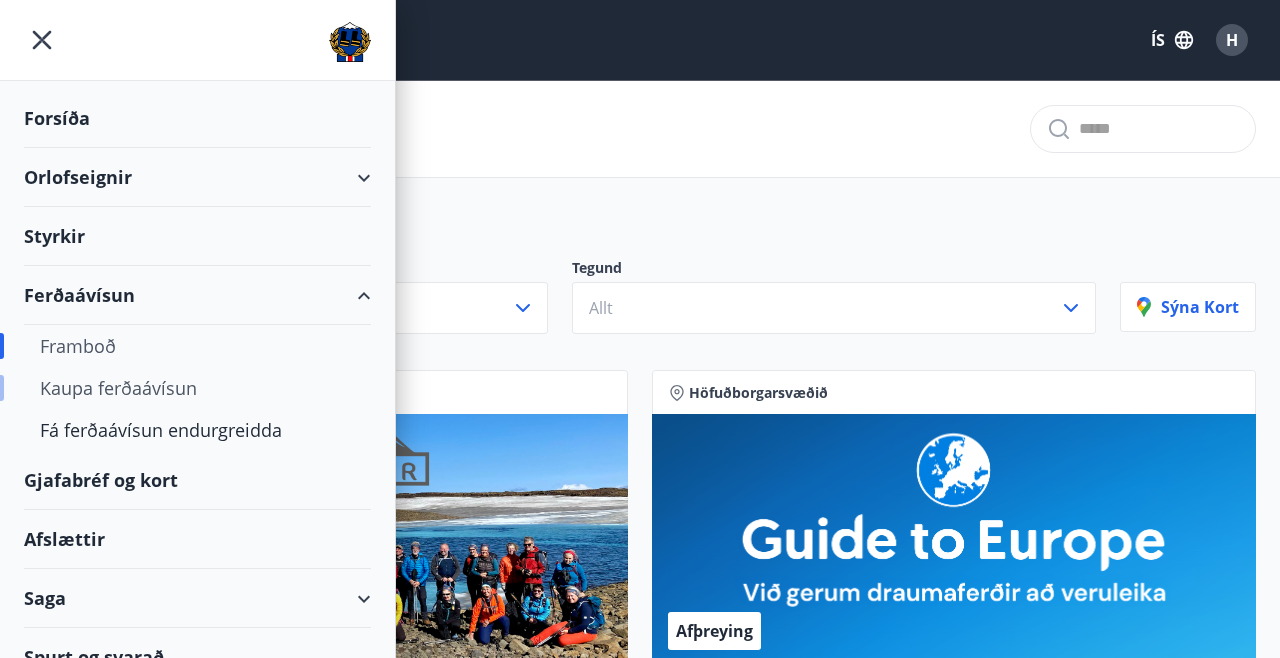 click on "Kaupa ferðaávísun" at bounding box center [197, 388] 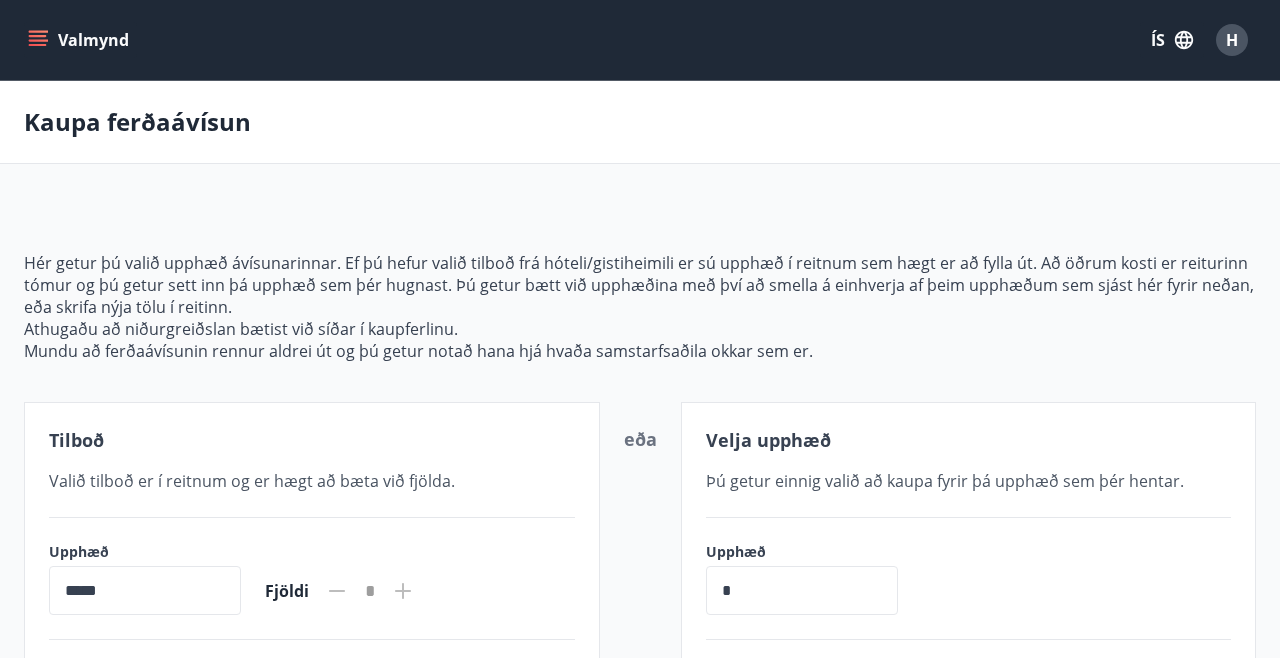 scroll, scrollTop: 0, scrollLeft: 0, axis: both 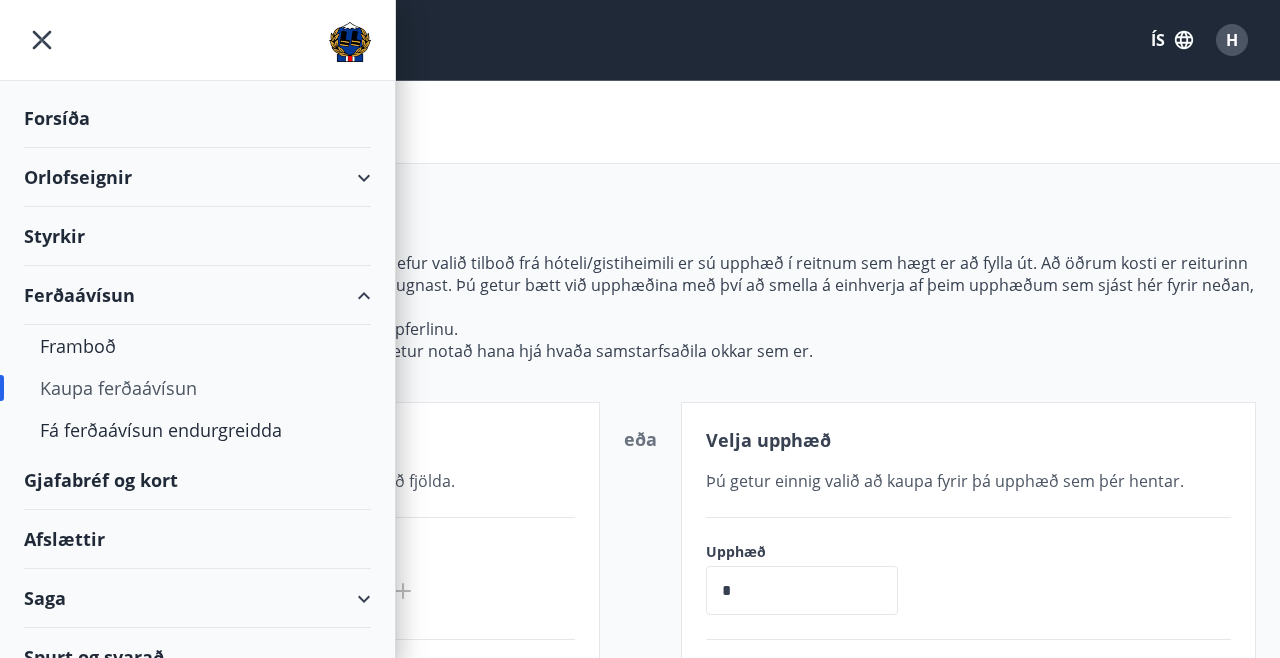 click on "Gjafabréf og kort" at bounding box center (197, 480) 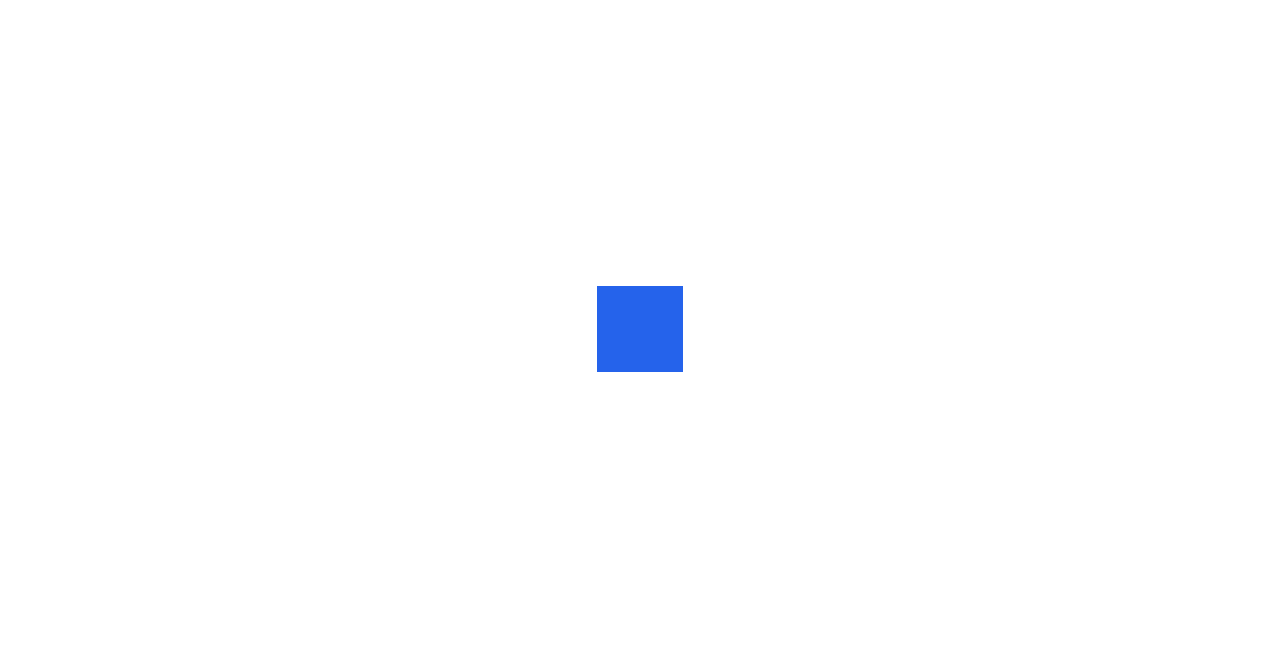 scroll, scrollTop: 0, scrollLeft: 0, axis: both 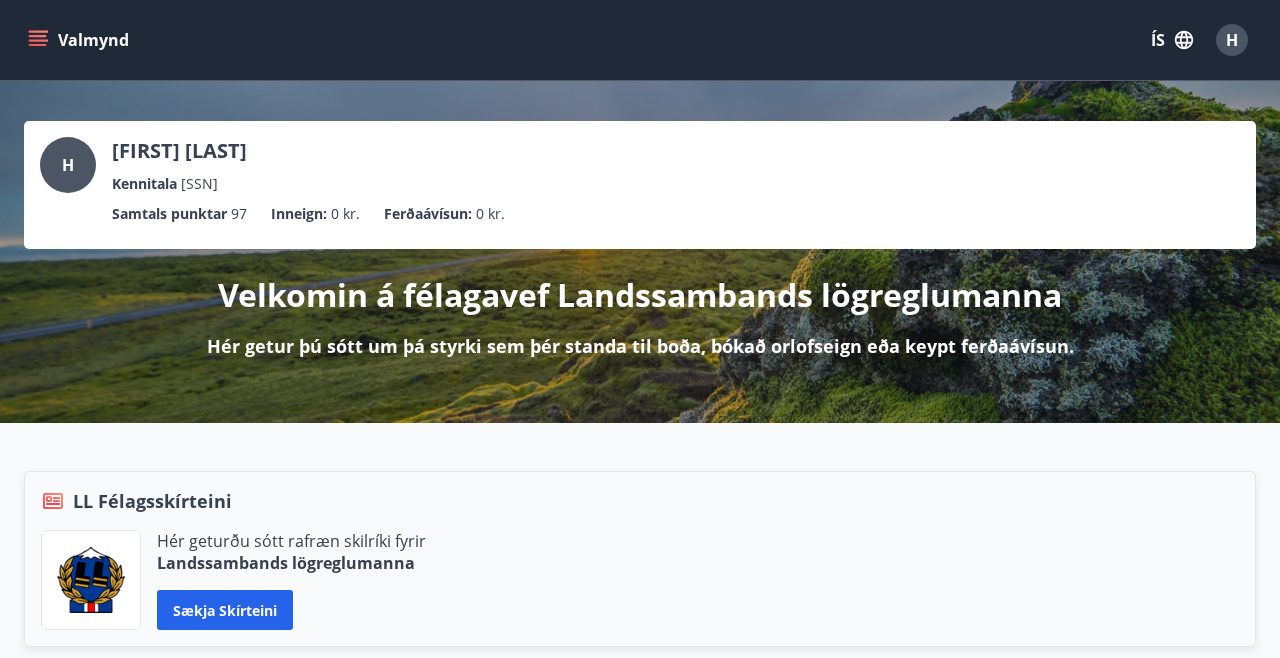 click 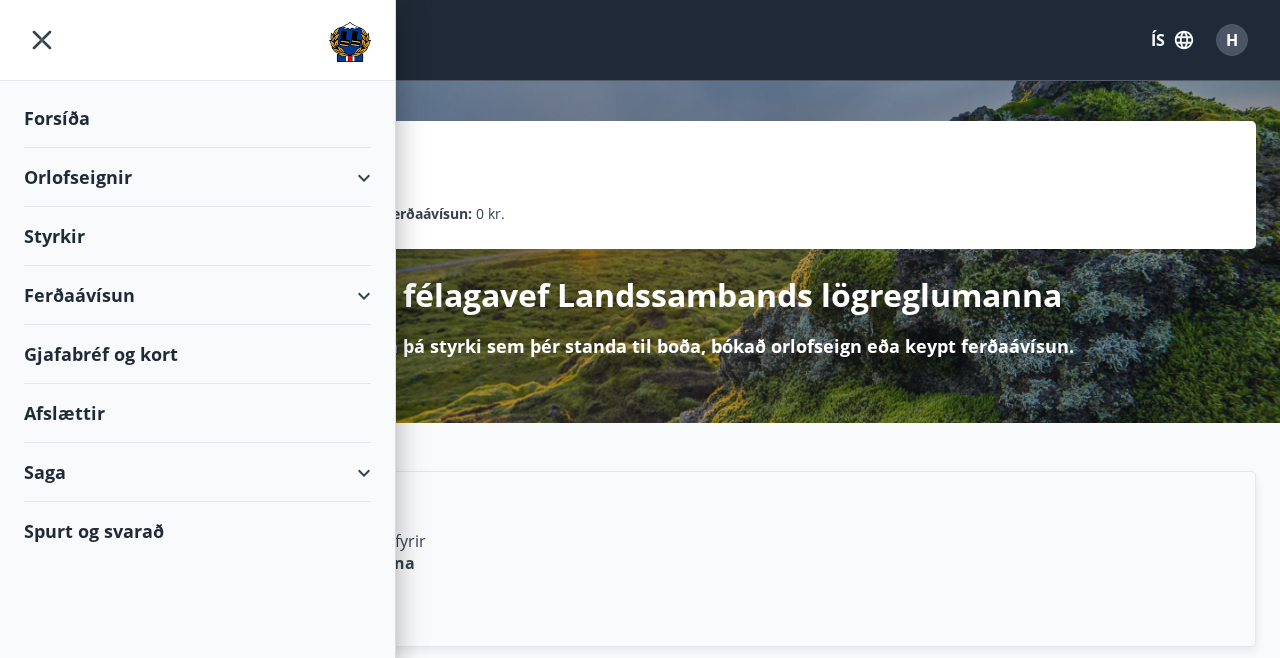 click on "Orlofseignir" at bounding box center (197, 177) 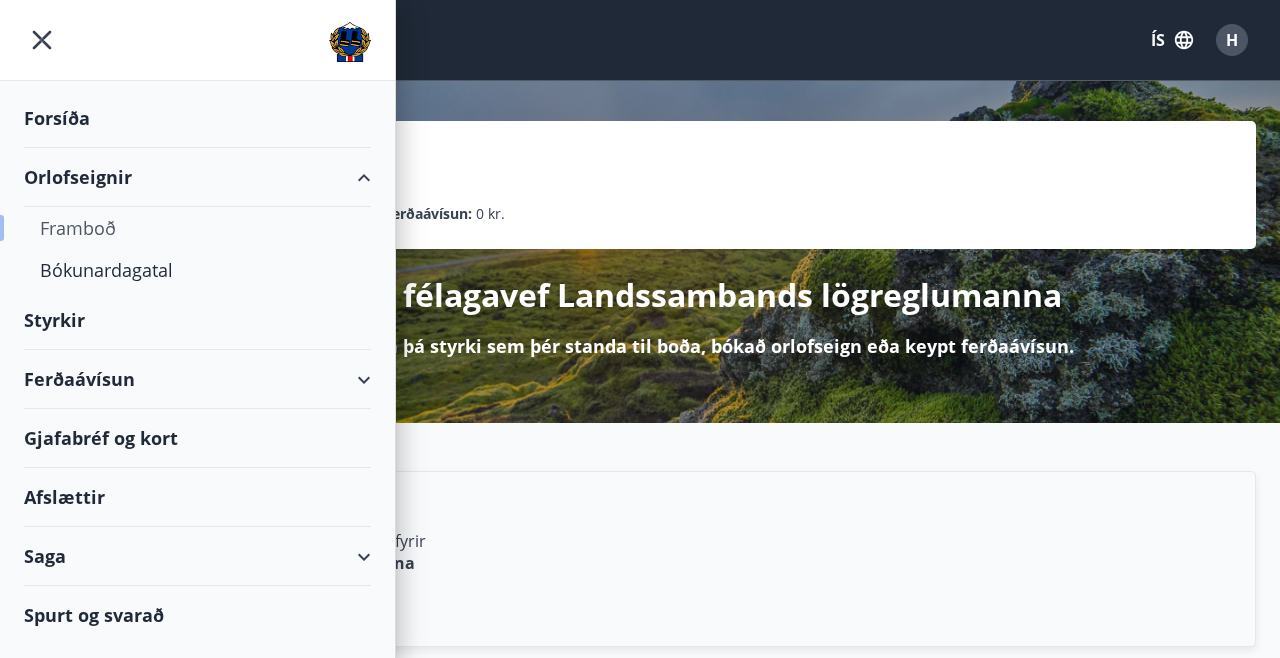click on "Framboð" at bounding box center [197, 228] 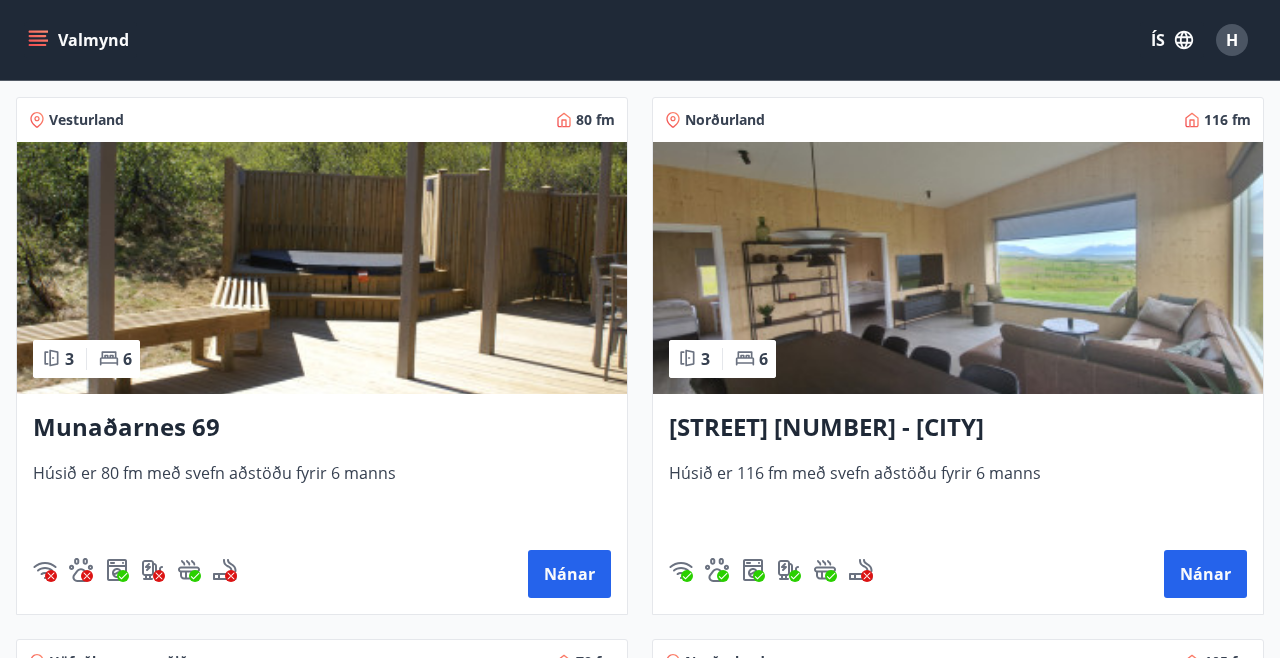 scroll, scrollTop: 1422, scrollLeft: 0, axis: vertical 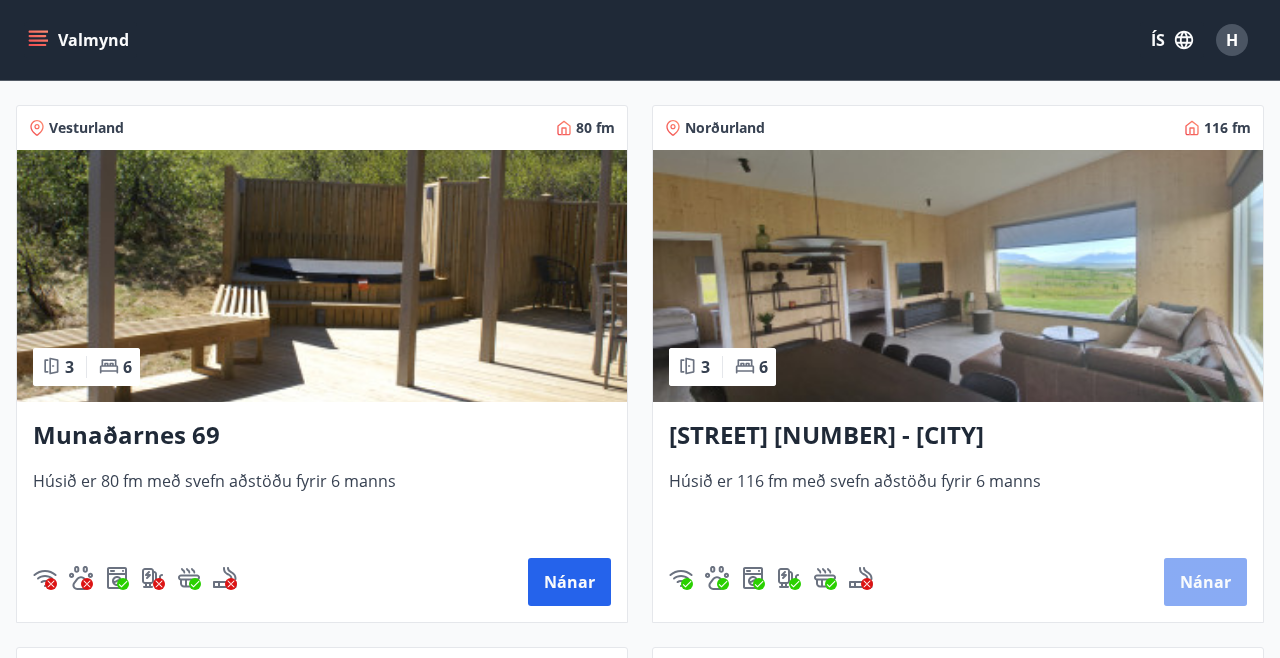 click on "Nánar" at bounding box center (1205, 582) 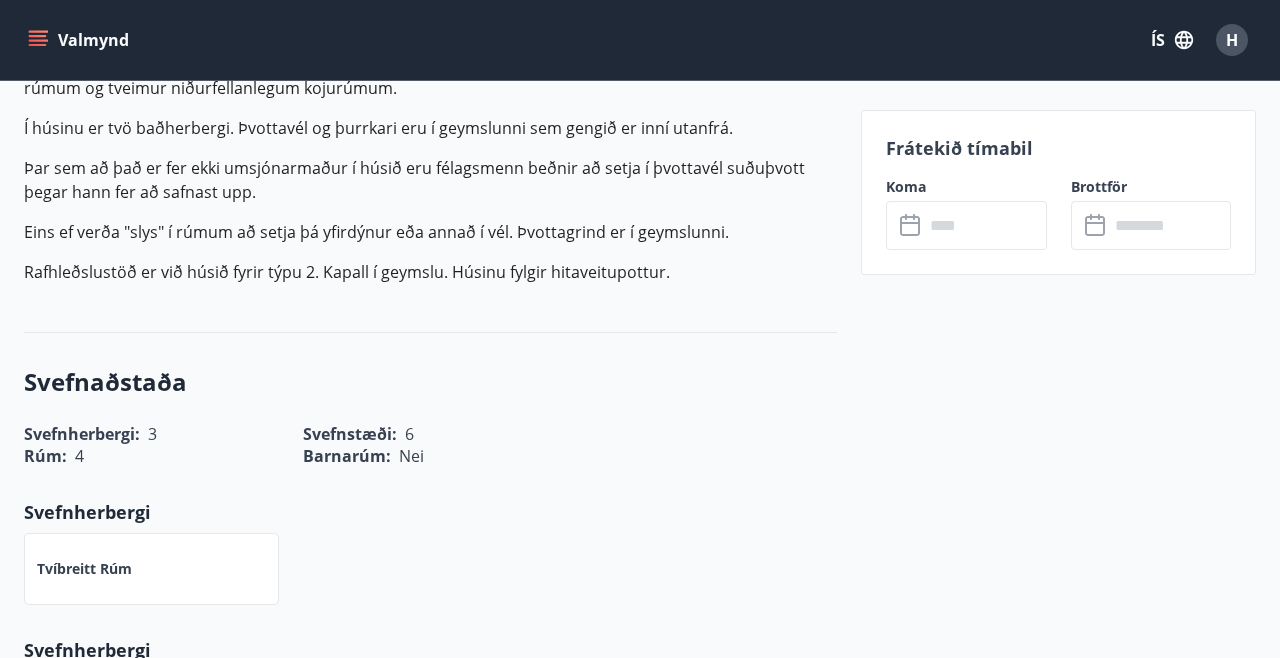 scroll, scrollTop: 711, scrollLeft: 0, axis: vertical 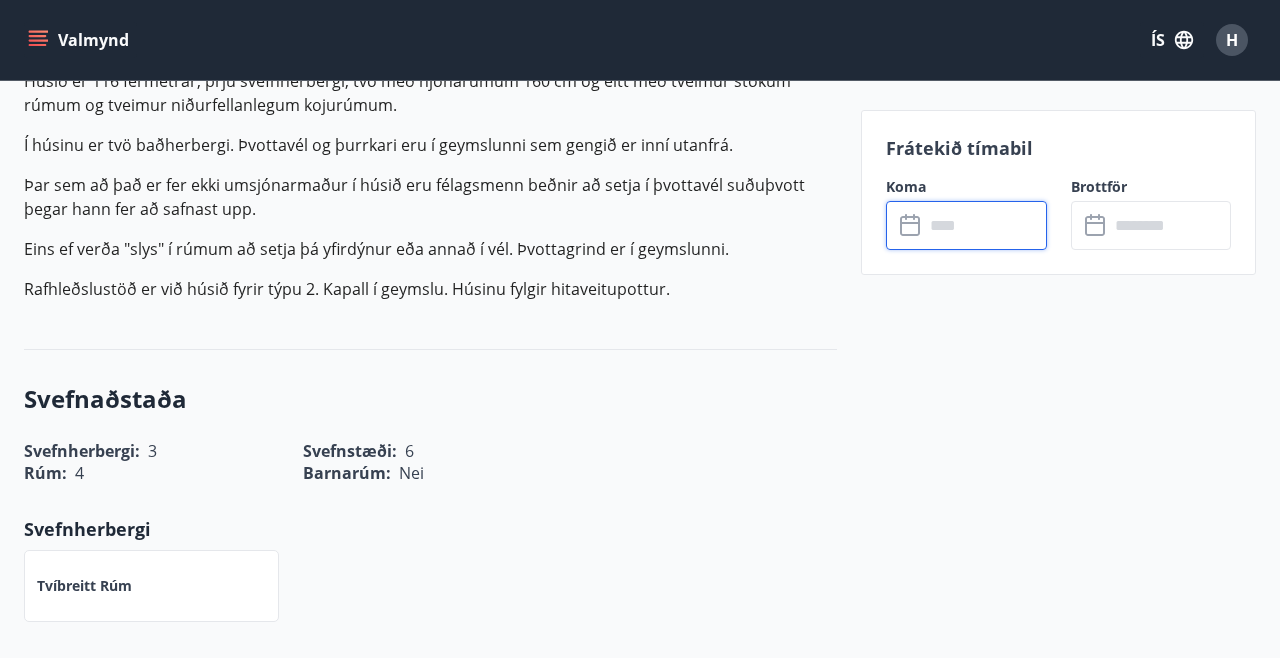 click at bounding box center (985, 225) 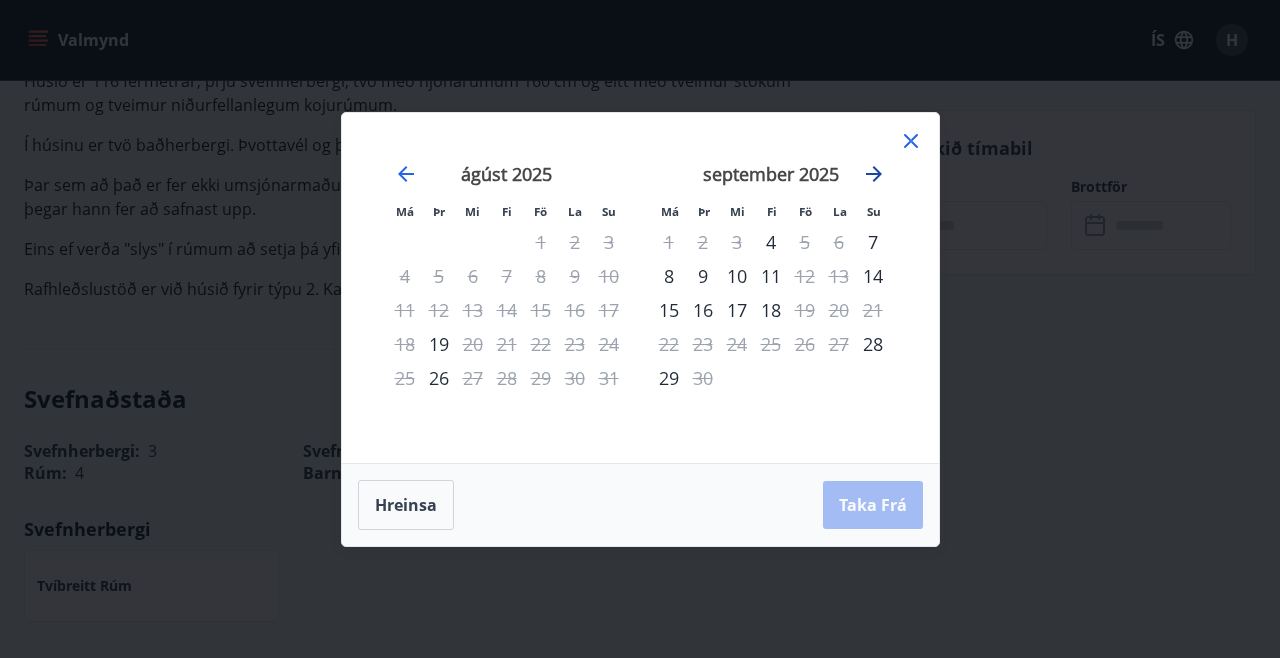 click 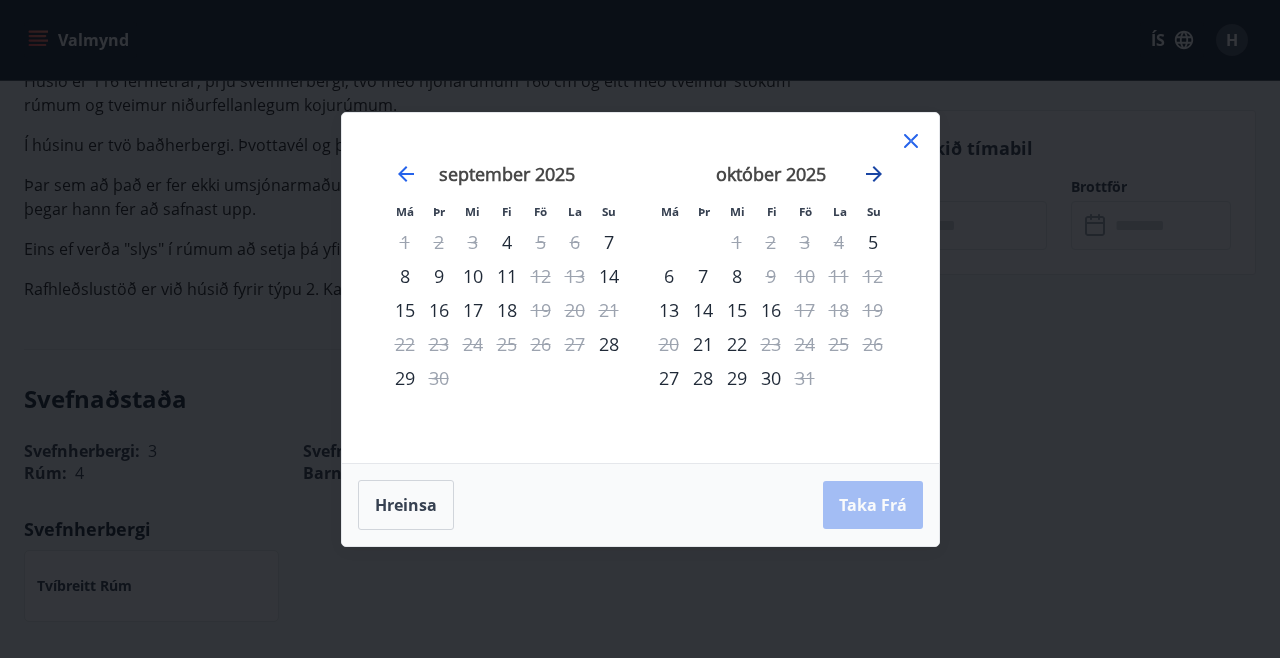 click 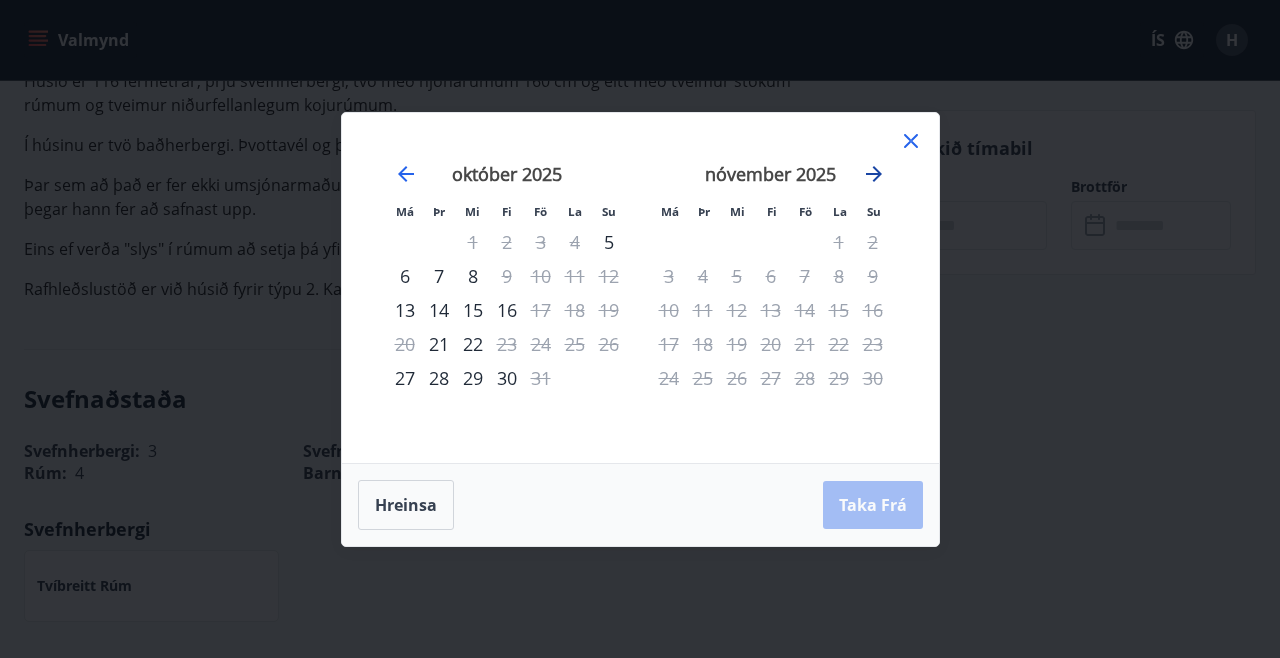 click 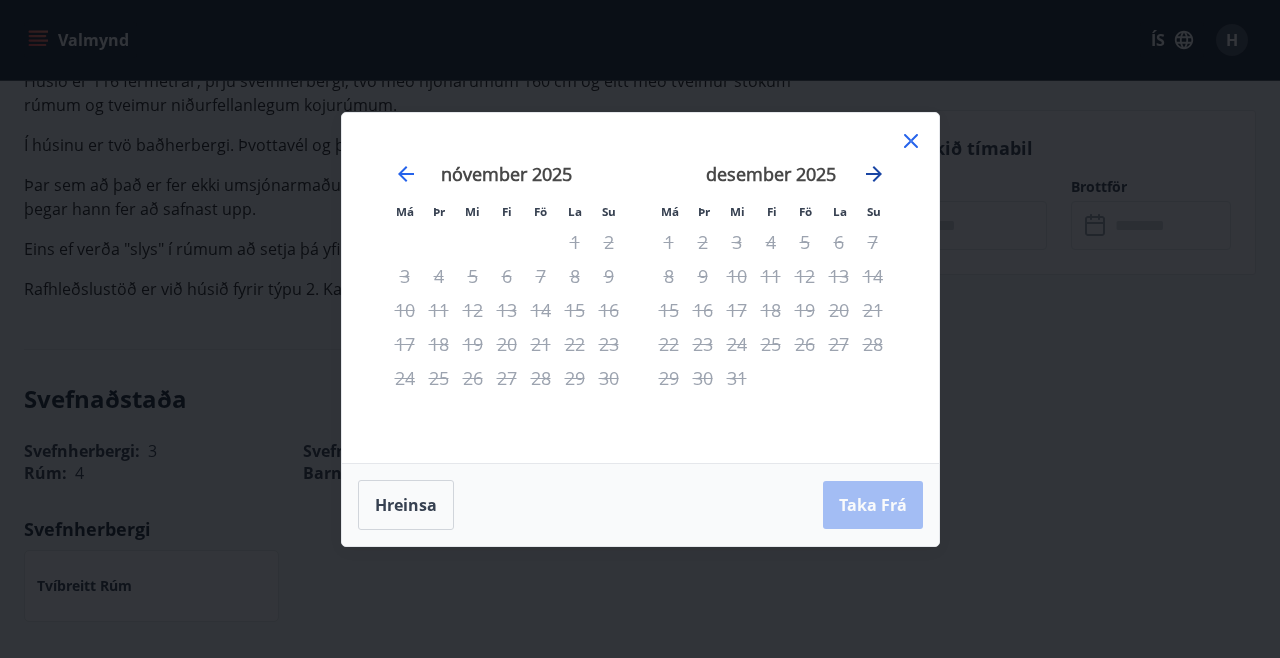 click 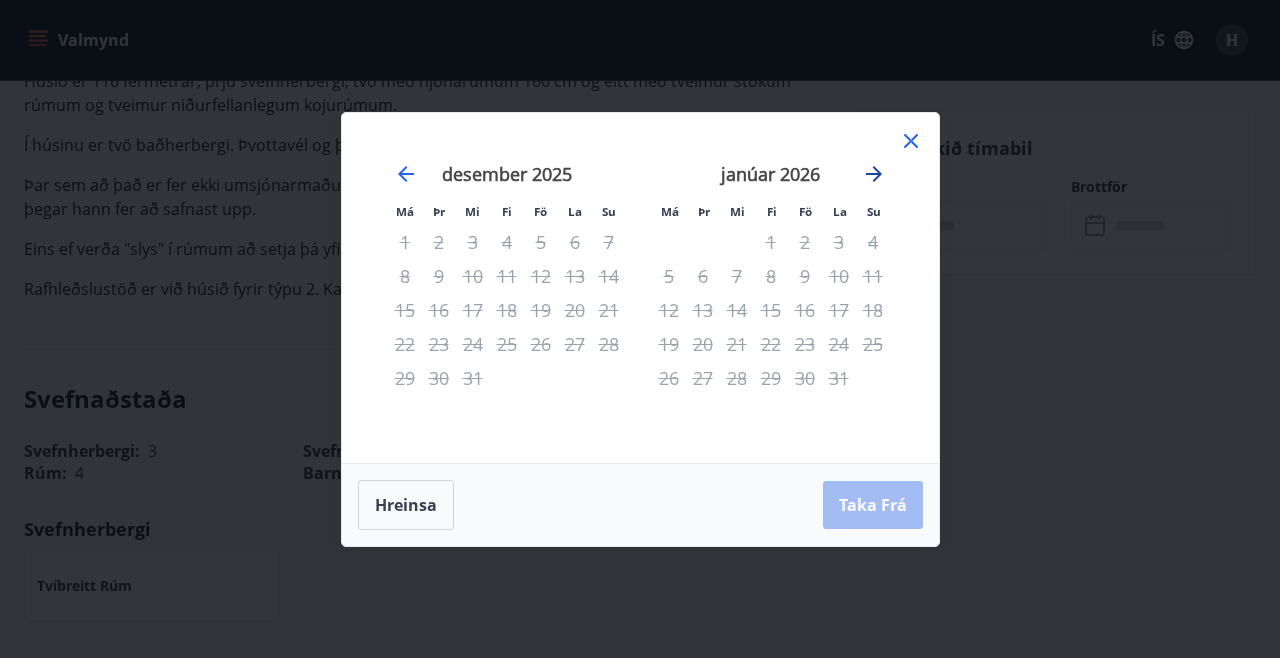 click 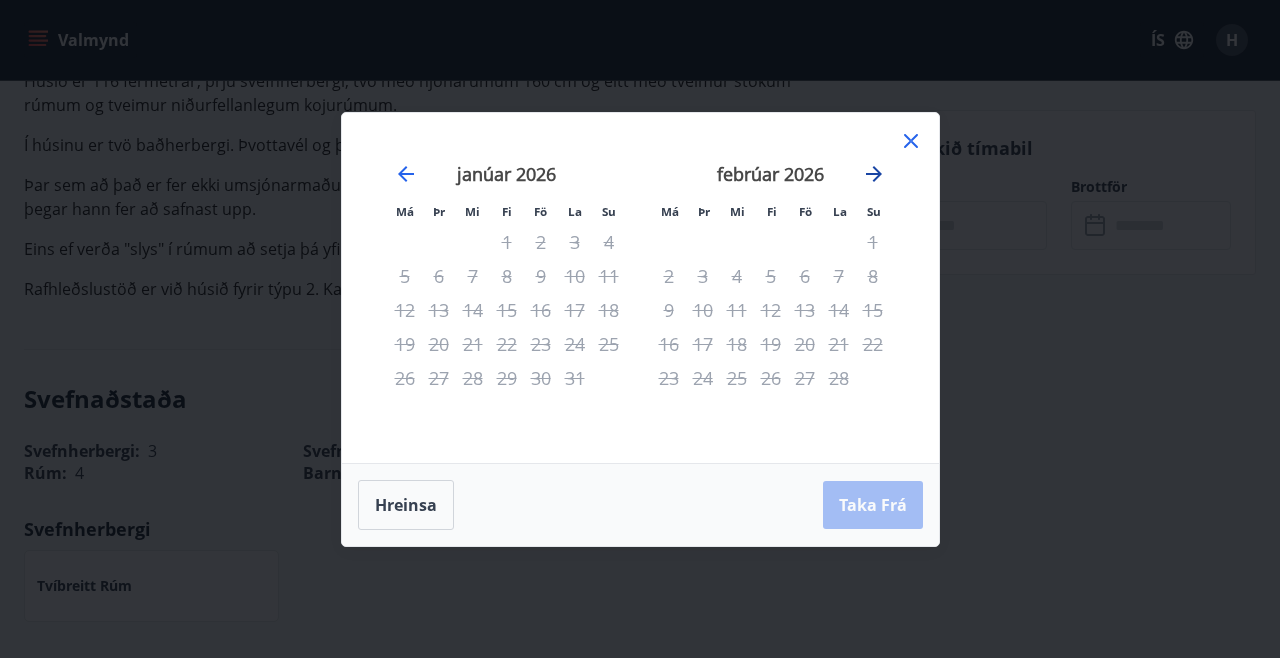 click 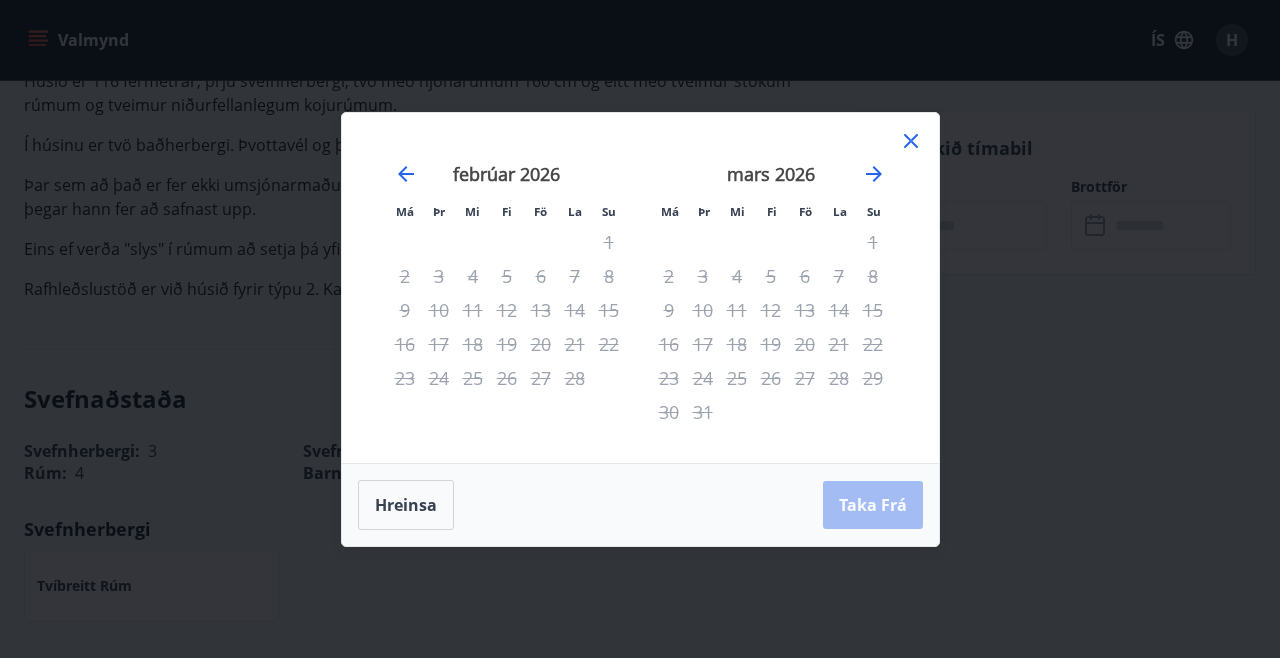 click 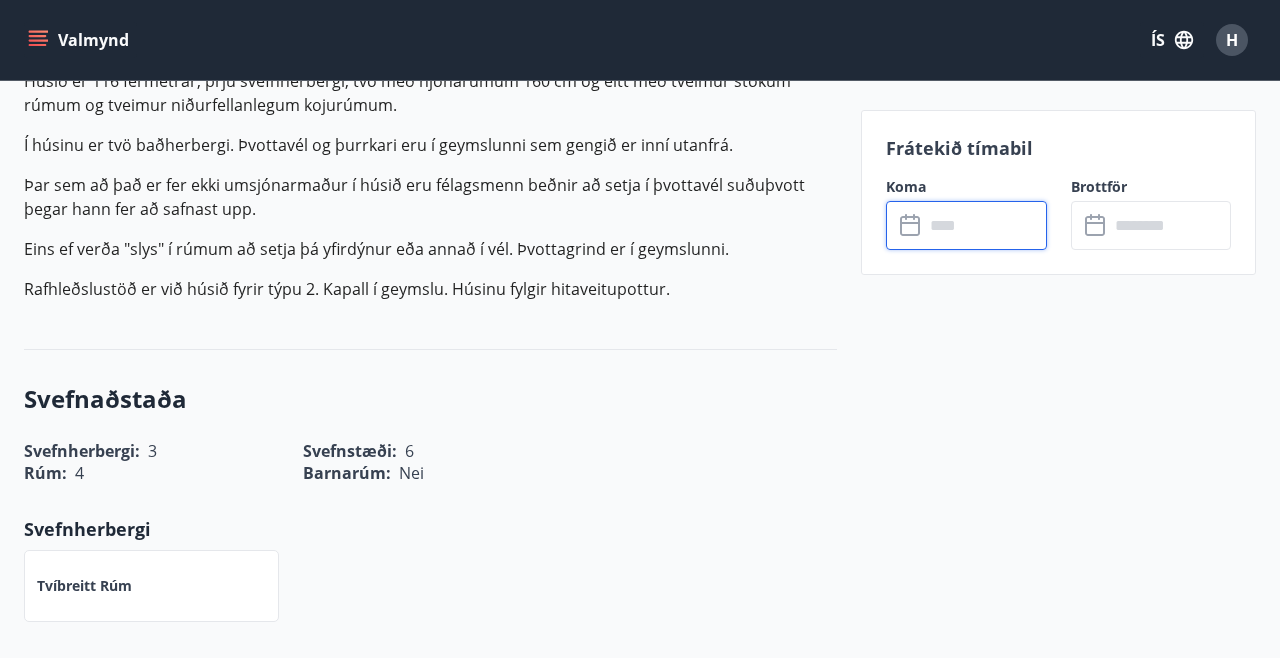click on "H" at bounding box center [1232, 40] 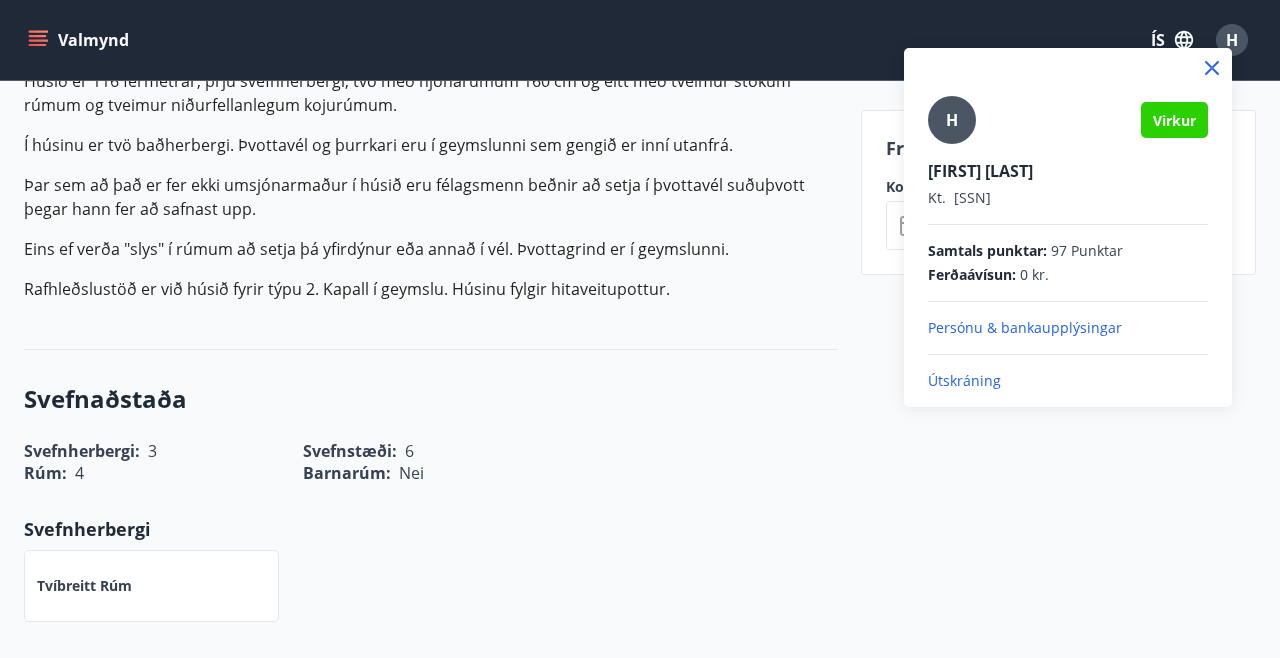 click on "Útskráning" at bounding box center [1068, 381] 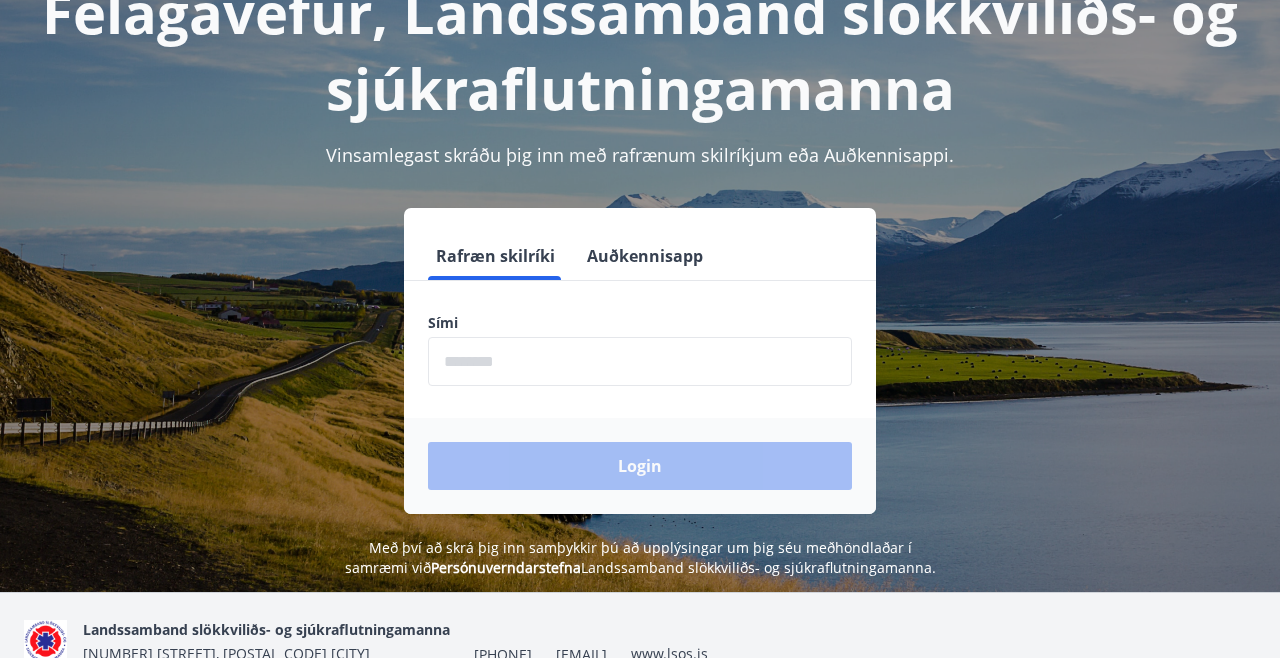 scroll, scrollTop: 151, scrollLeft: 0, axis: vertical 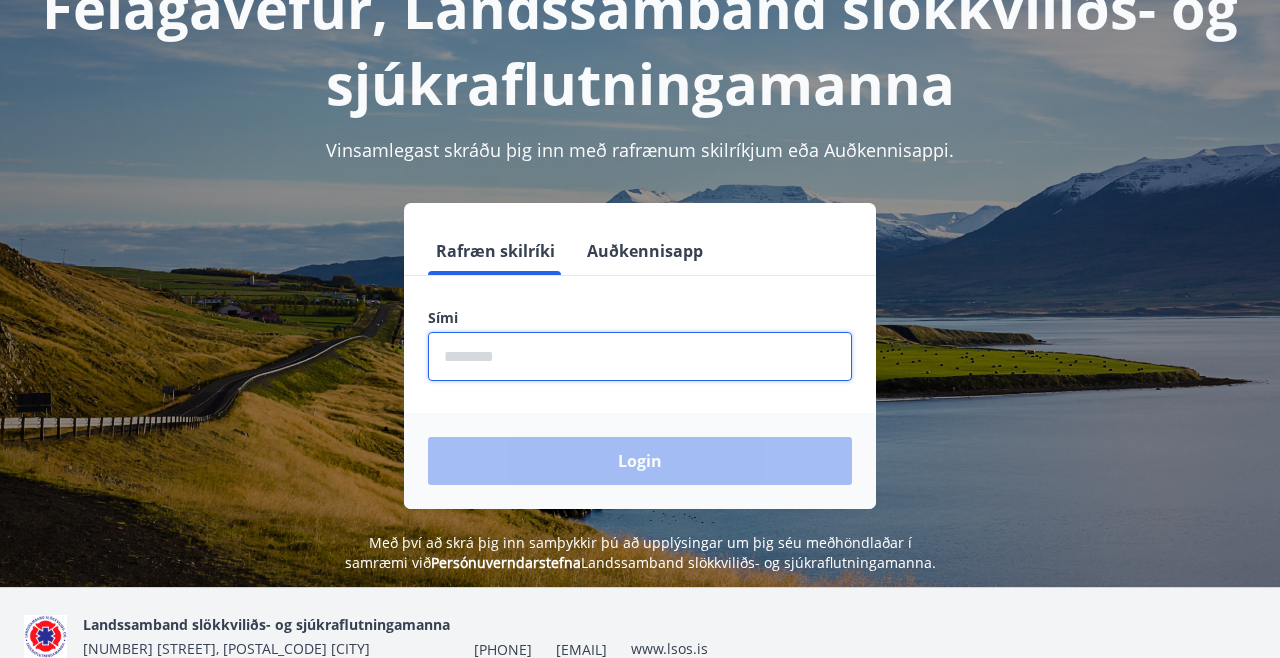 click at bounding box center [640, 356] 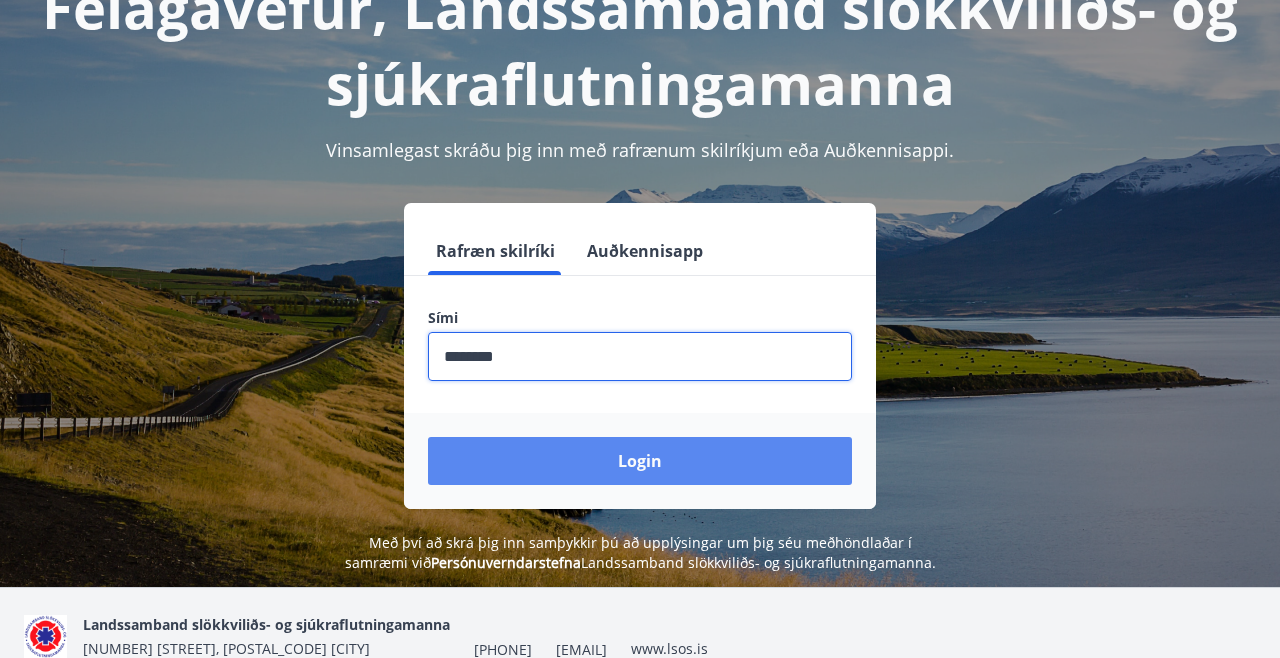 type on "********" 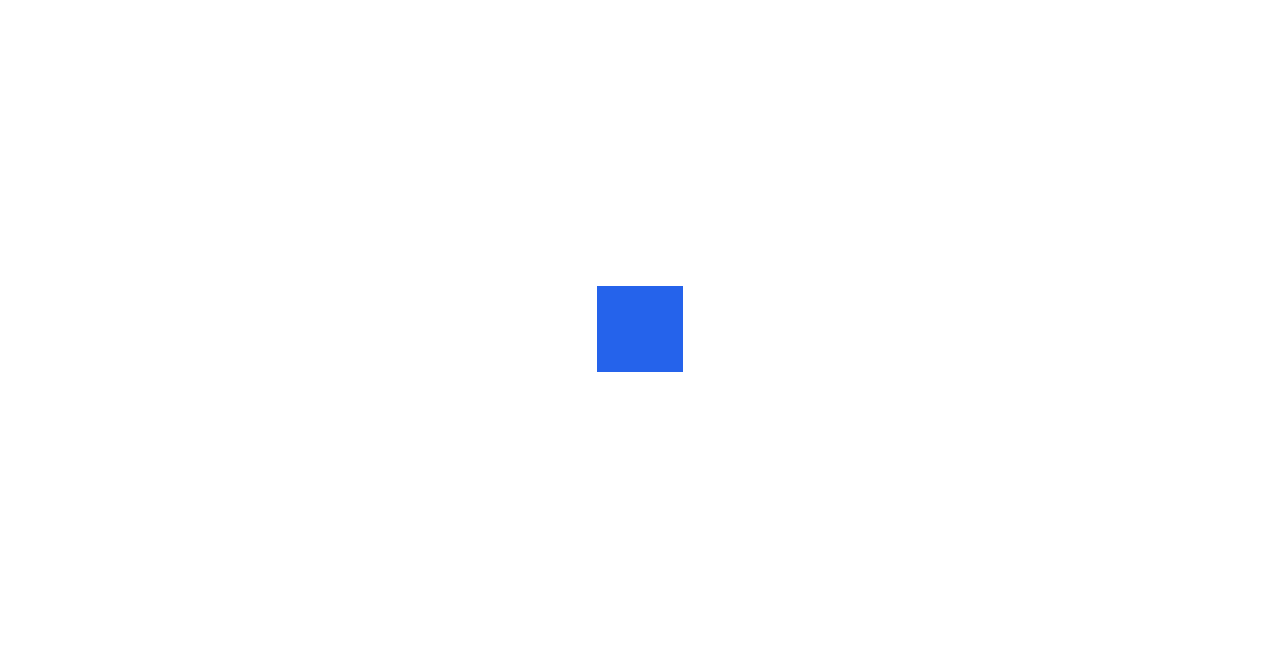 scroll, scrollTop: 0, scrollLeft: 0, axis: both 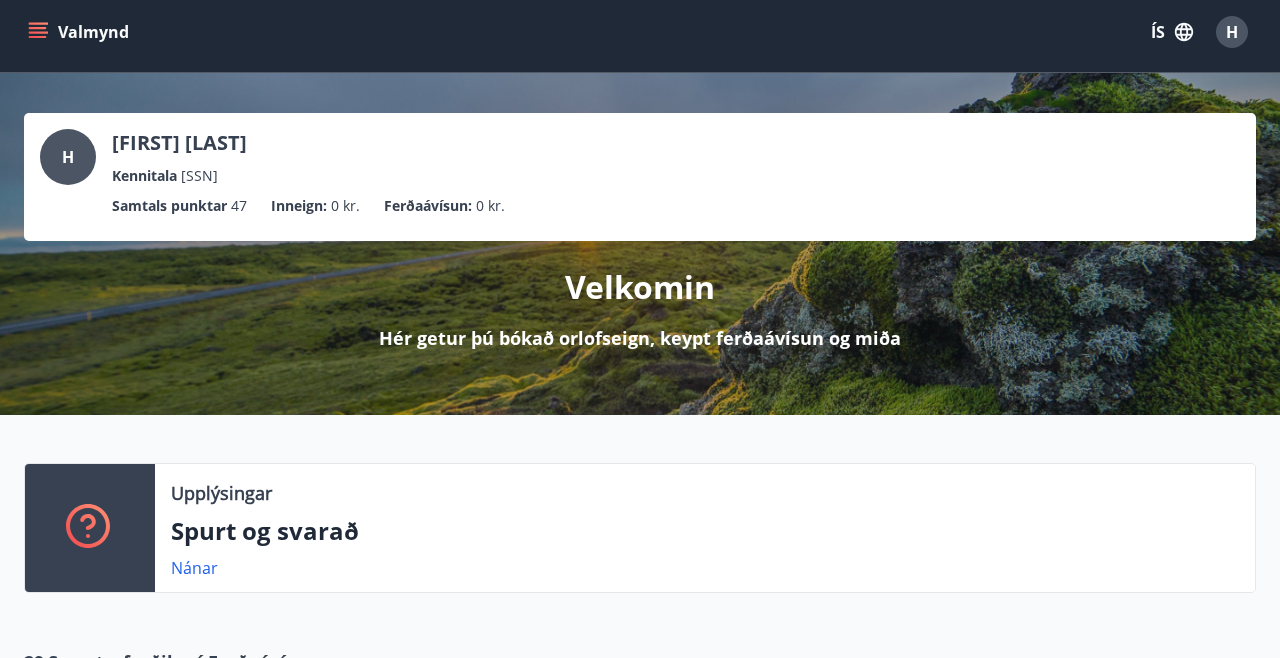 click 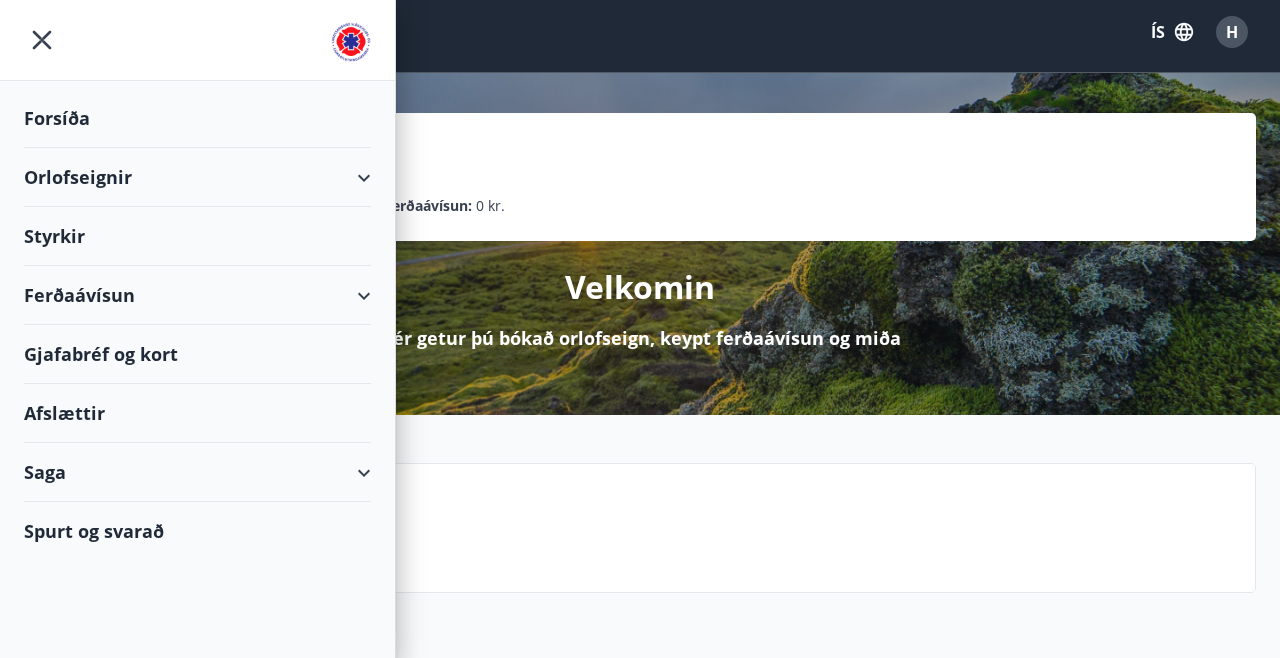click on "Orlofseignir" at bounding box center [197, 177] 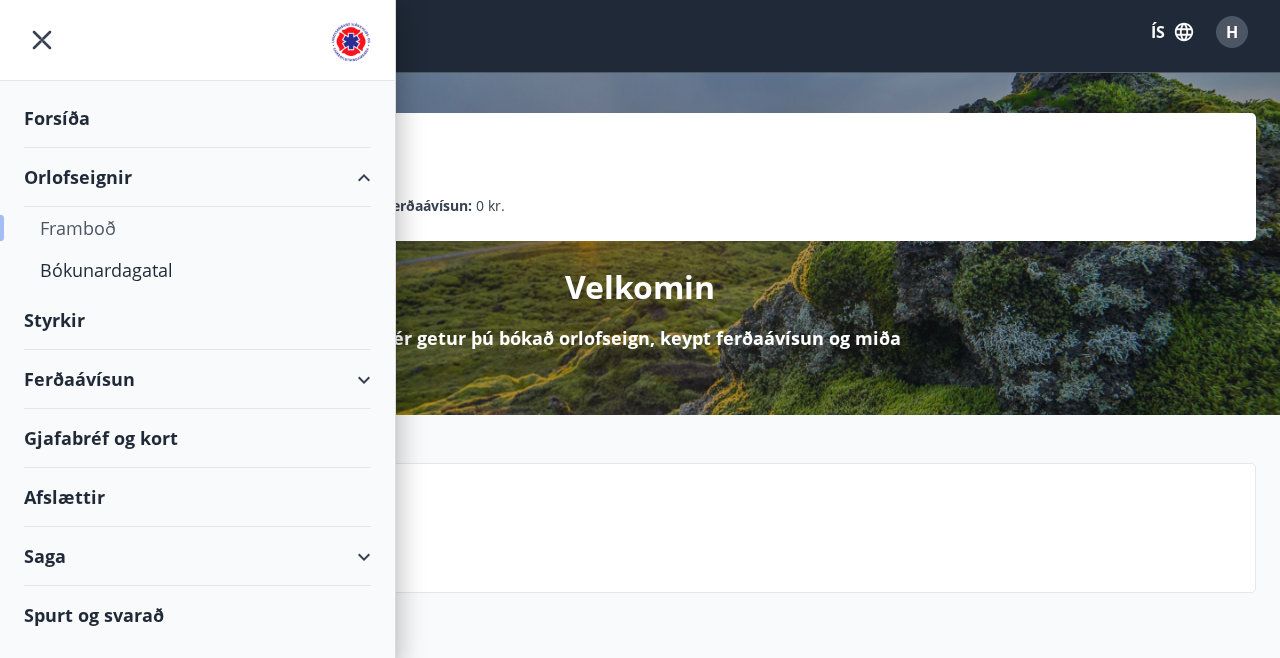 click on "Framboð" at bounding box center (197, 228) 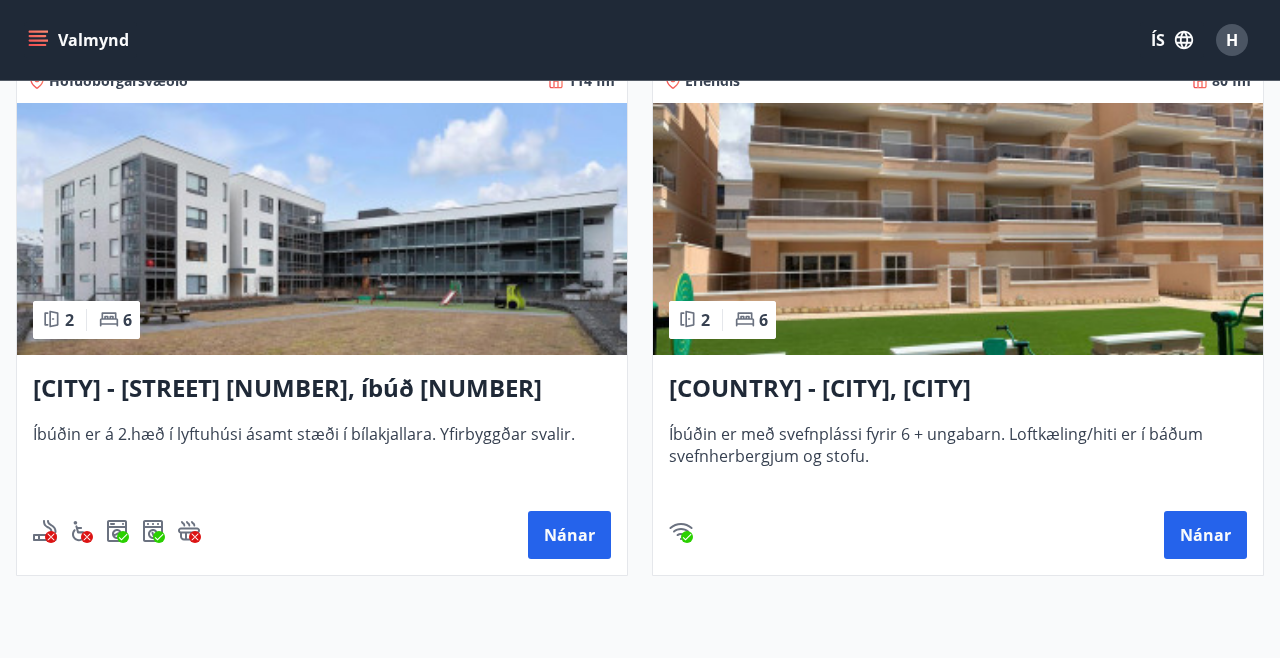 scroll, scrollTop: 1476, scrollLeft: 0, axis: vertical 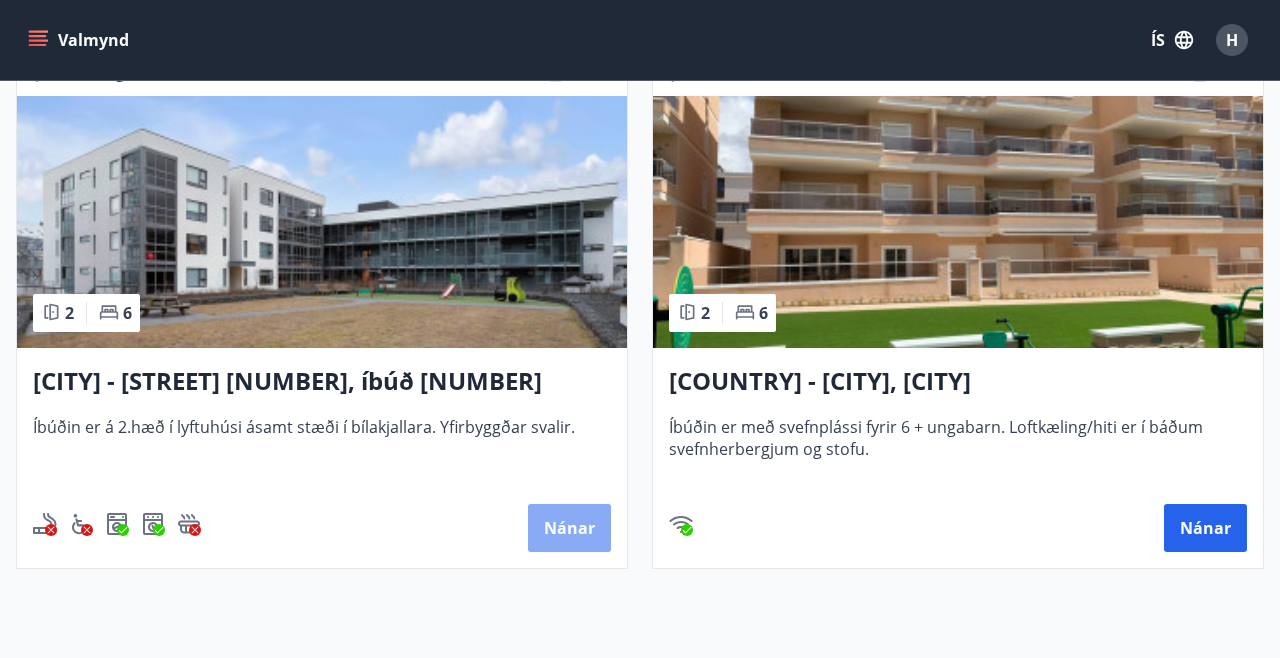 click on "Nánar" at bounding box center [569, 528] 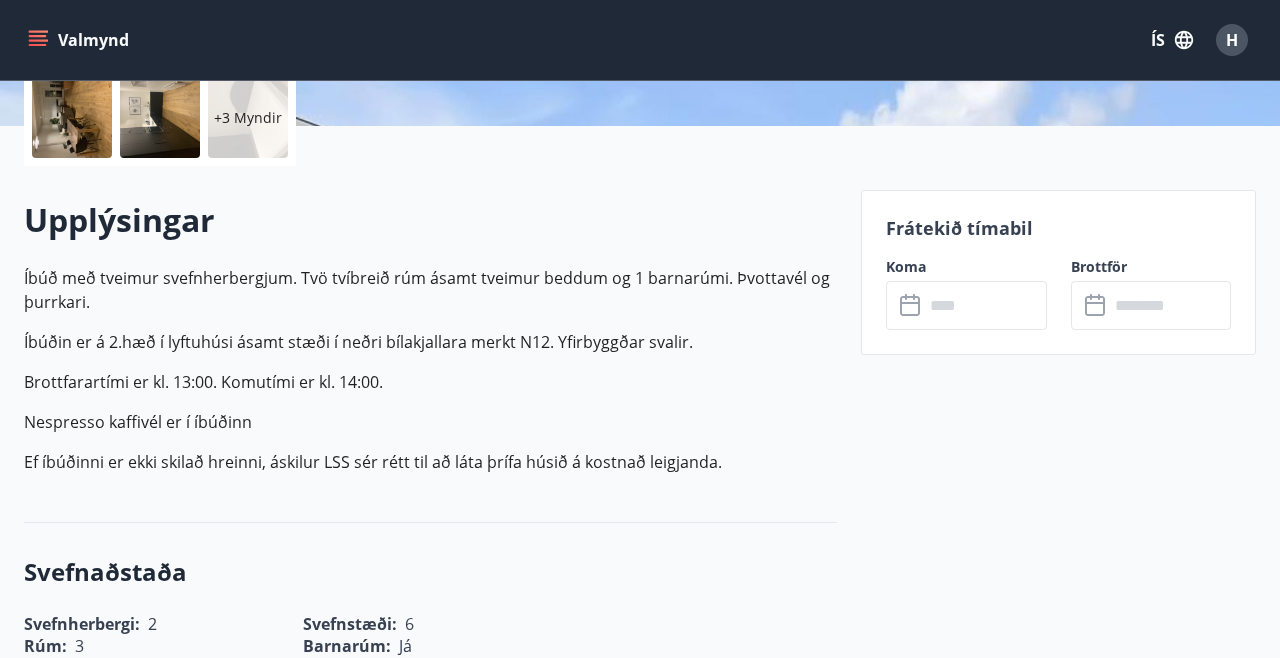 scroll, scrollTop: 478, scrollLeft: 0, axis: vertical 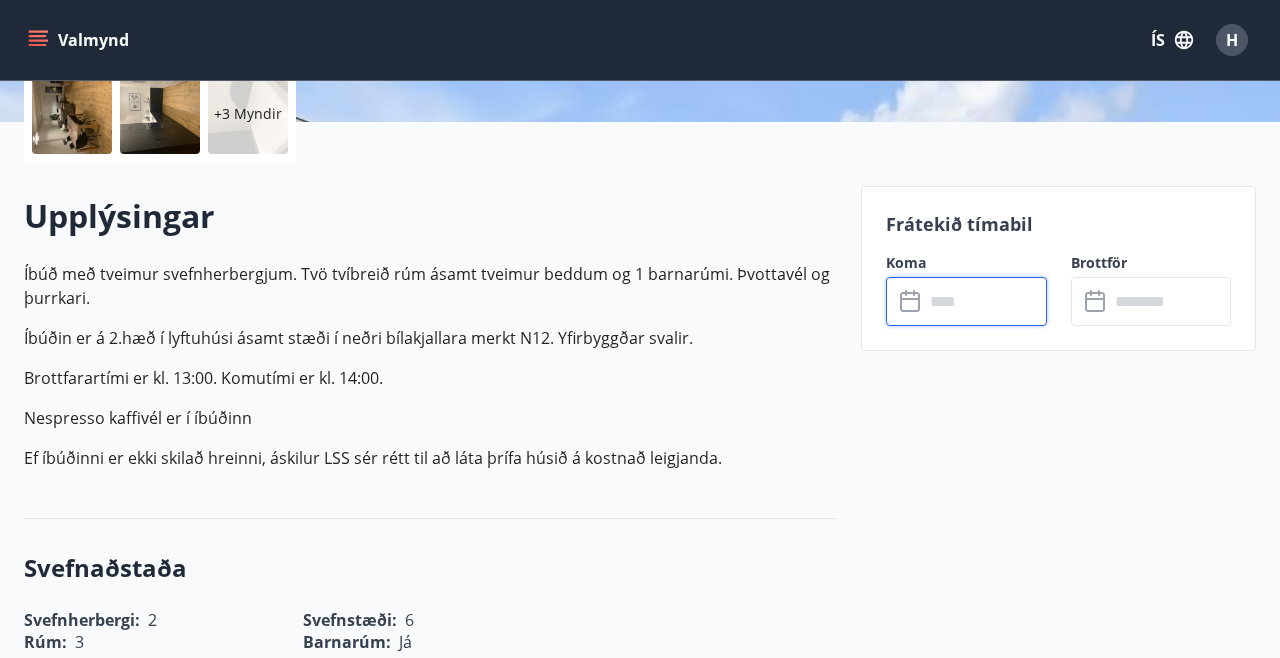 click at bounding box center [985, 301] 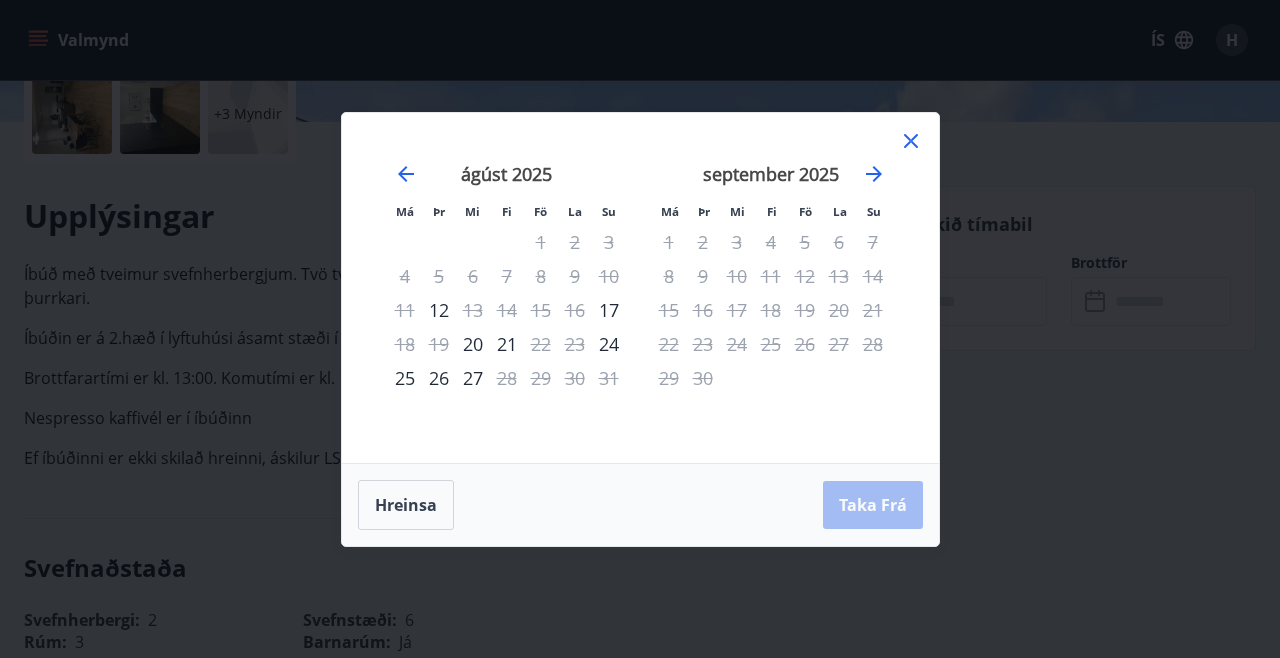 click on "16" at bounding box center [575, 310] 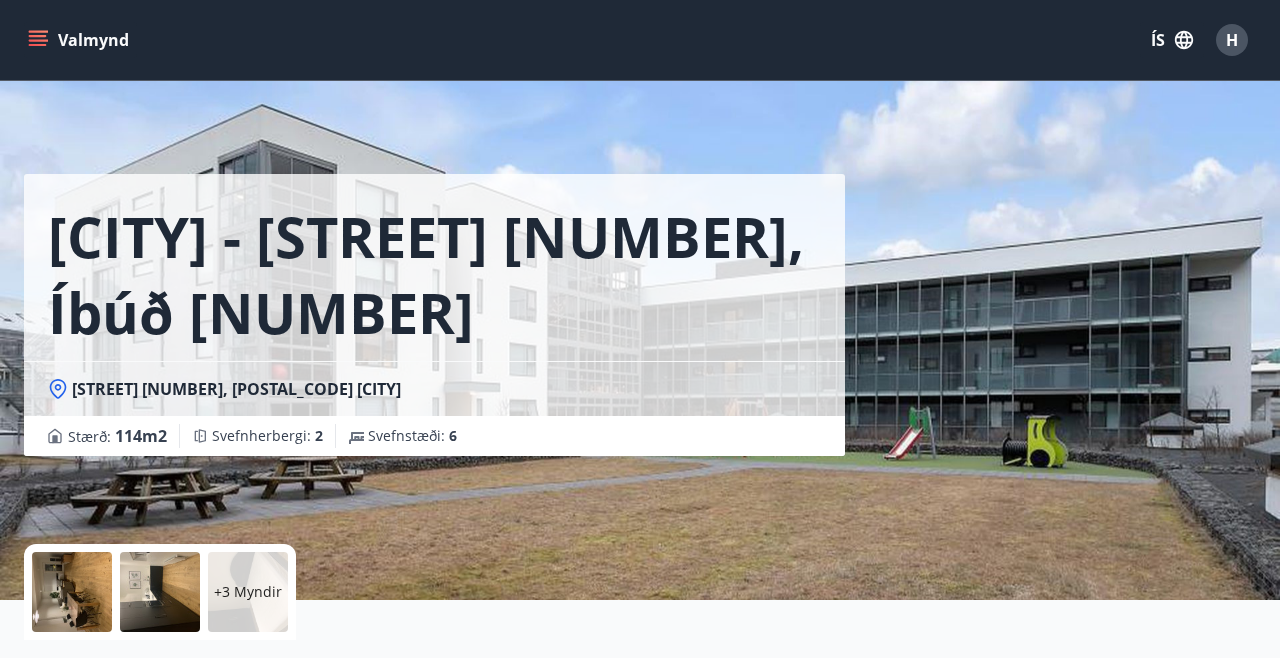 scroll, scrollTop: 0, scrollLeft: 0, axis: both 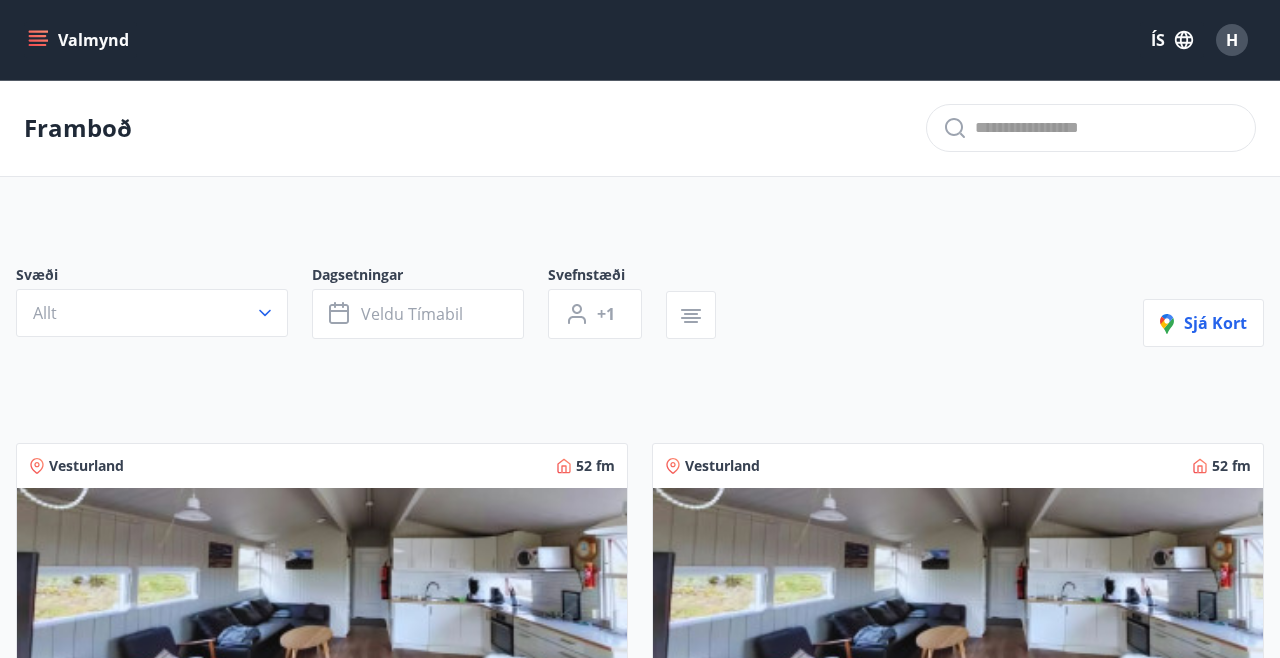 click on "H" at bounding box center (1232, 40) 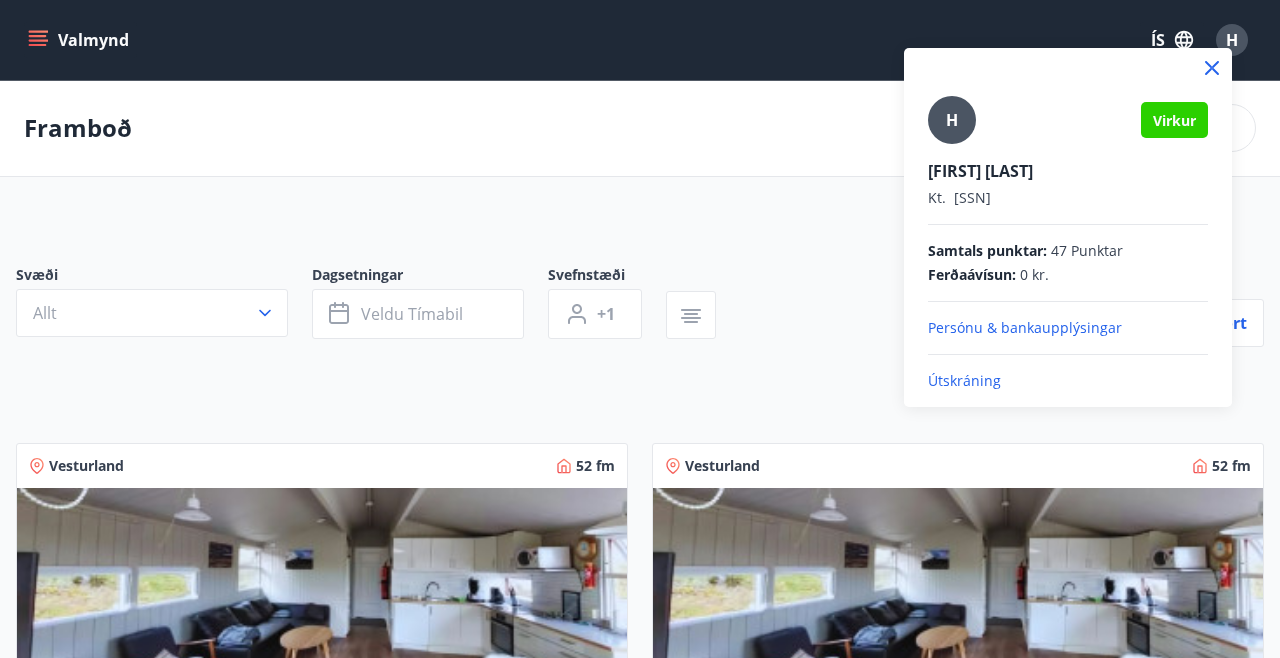 click on "Útskráning" at bounding box center (1068, 381) 